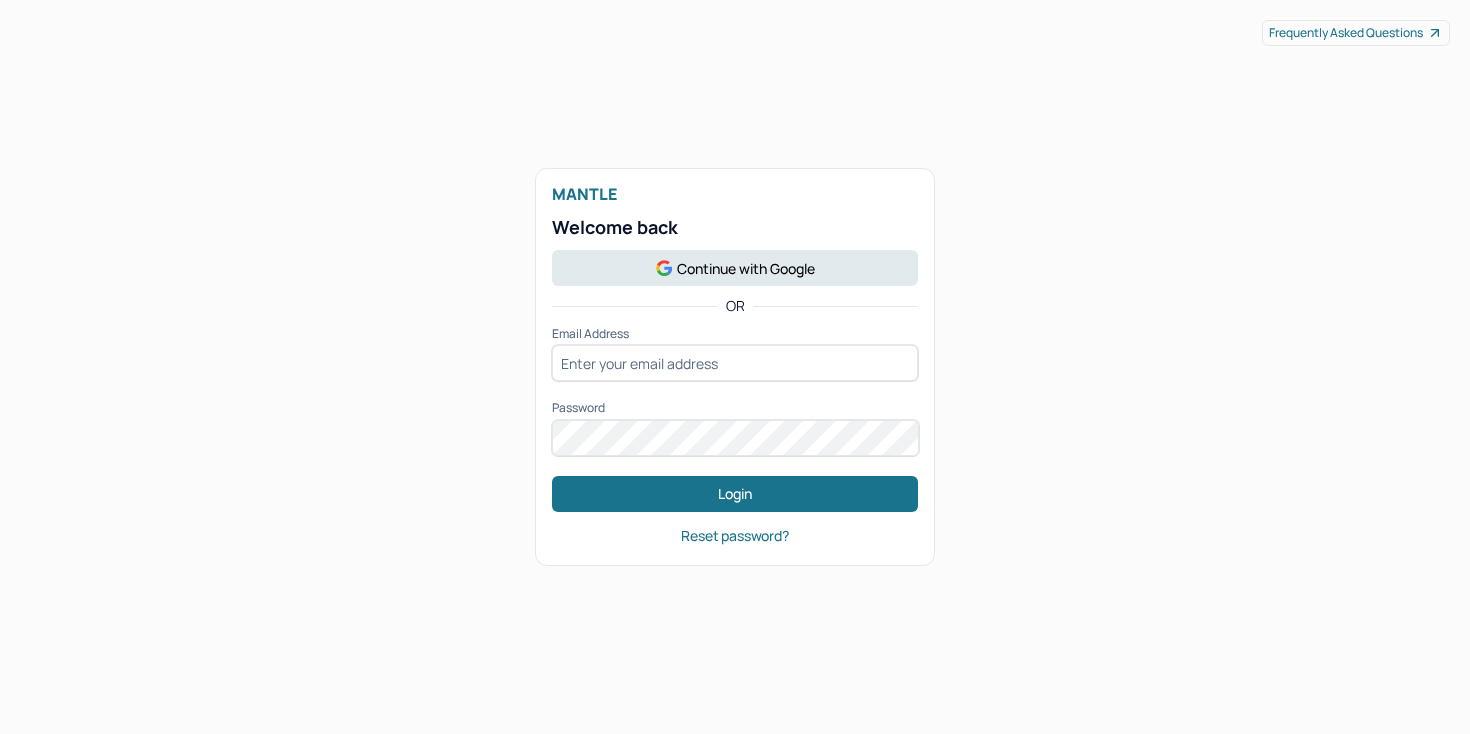 scroll, scrollTop: 0, scrollLeft: 0, axis: both 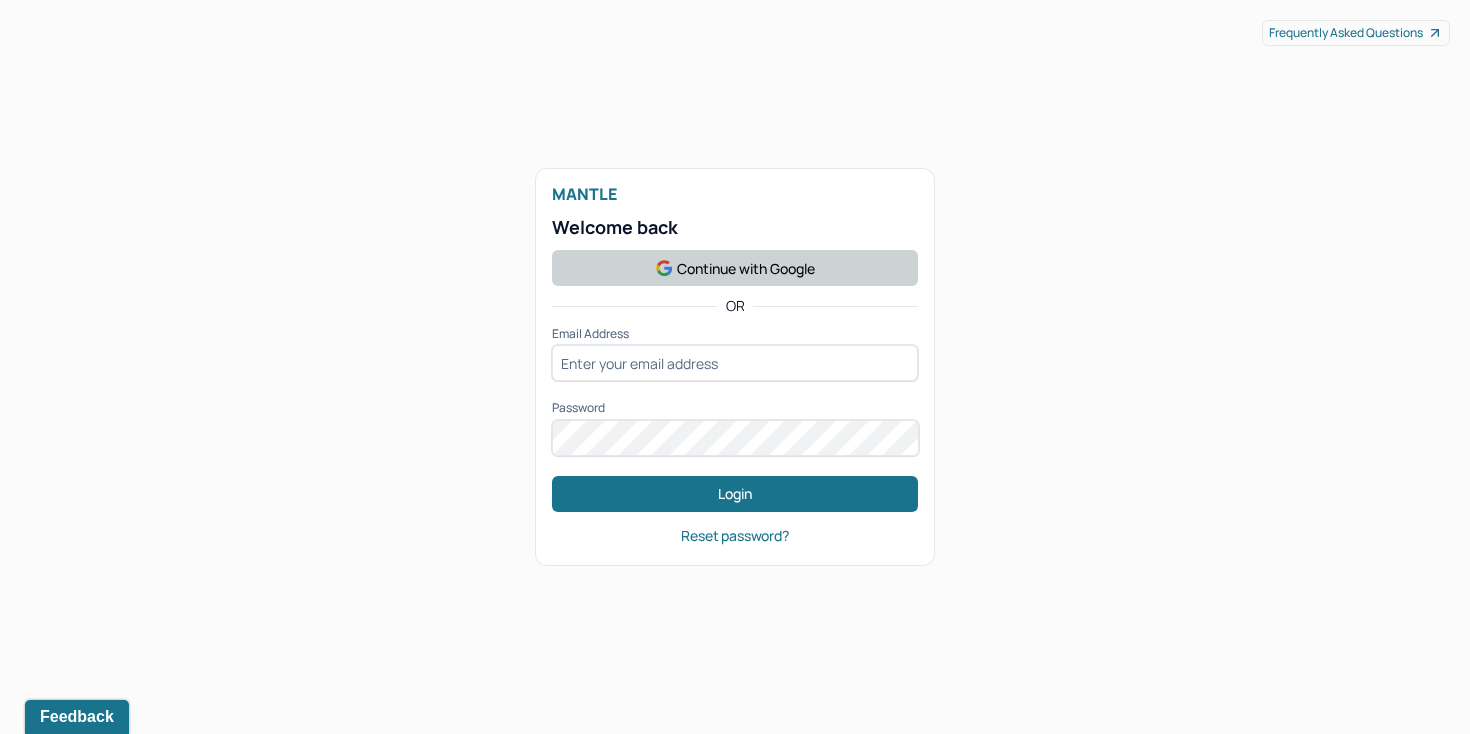 click on "Continue with Google" at bounding box center (735, 268) 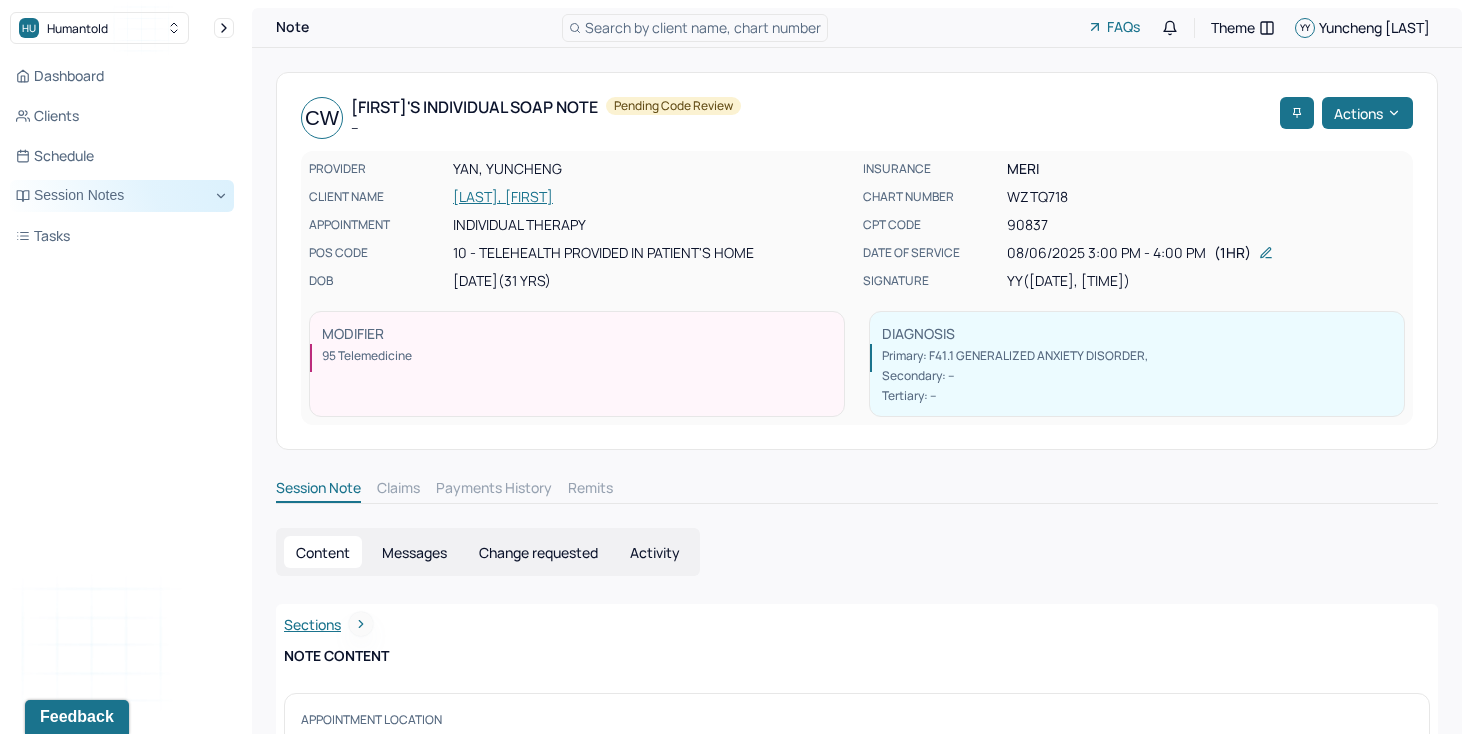 click on "Session Notes" at bounding box center (122, 196) 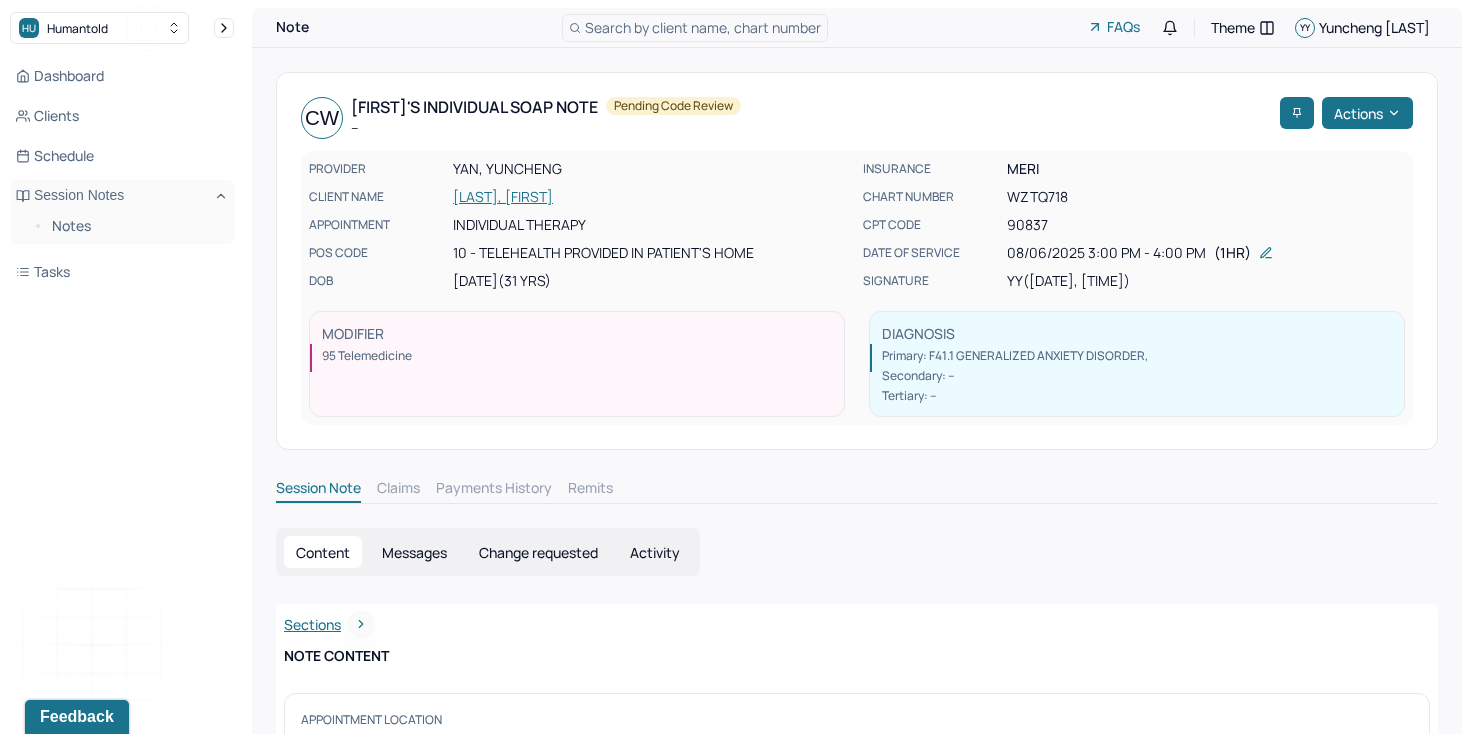 click on "Notes" at bounding box center (122, 228) 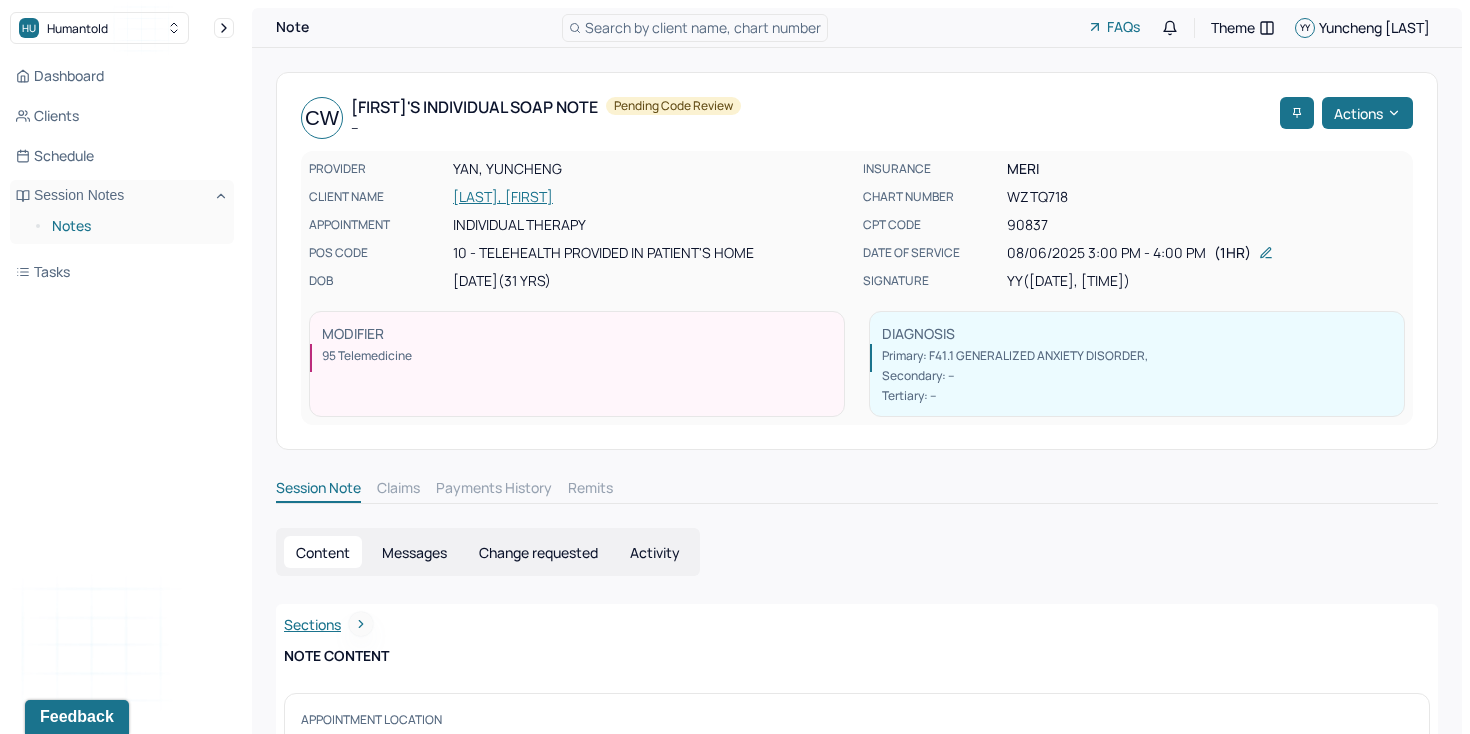 click on "Notes" at bounding box center [135, 226] 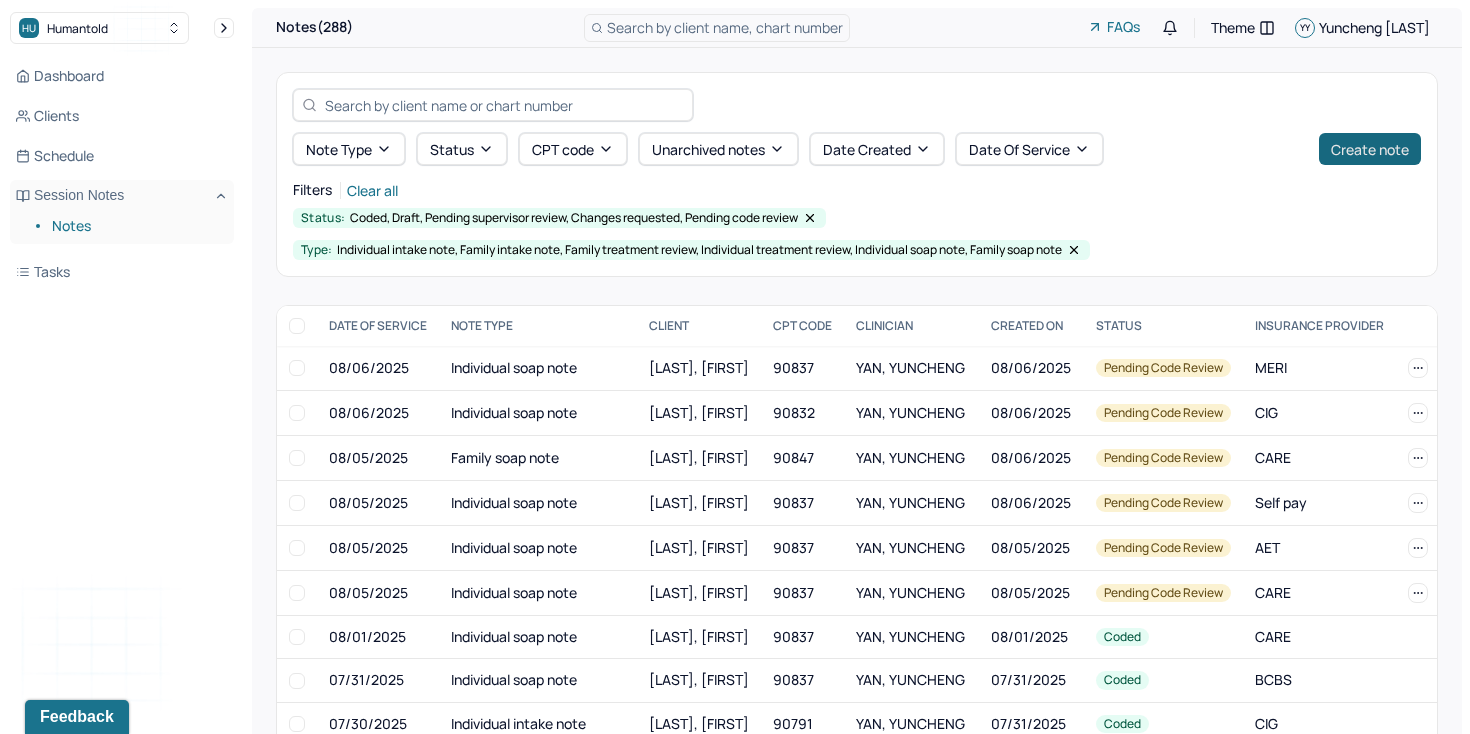 click on "Create note" at bounding box center (1370, 149) 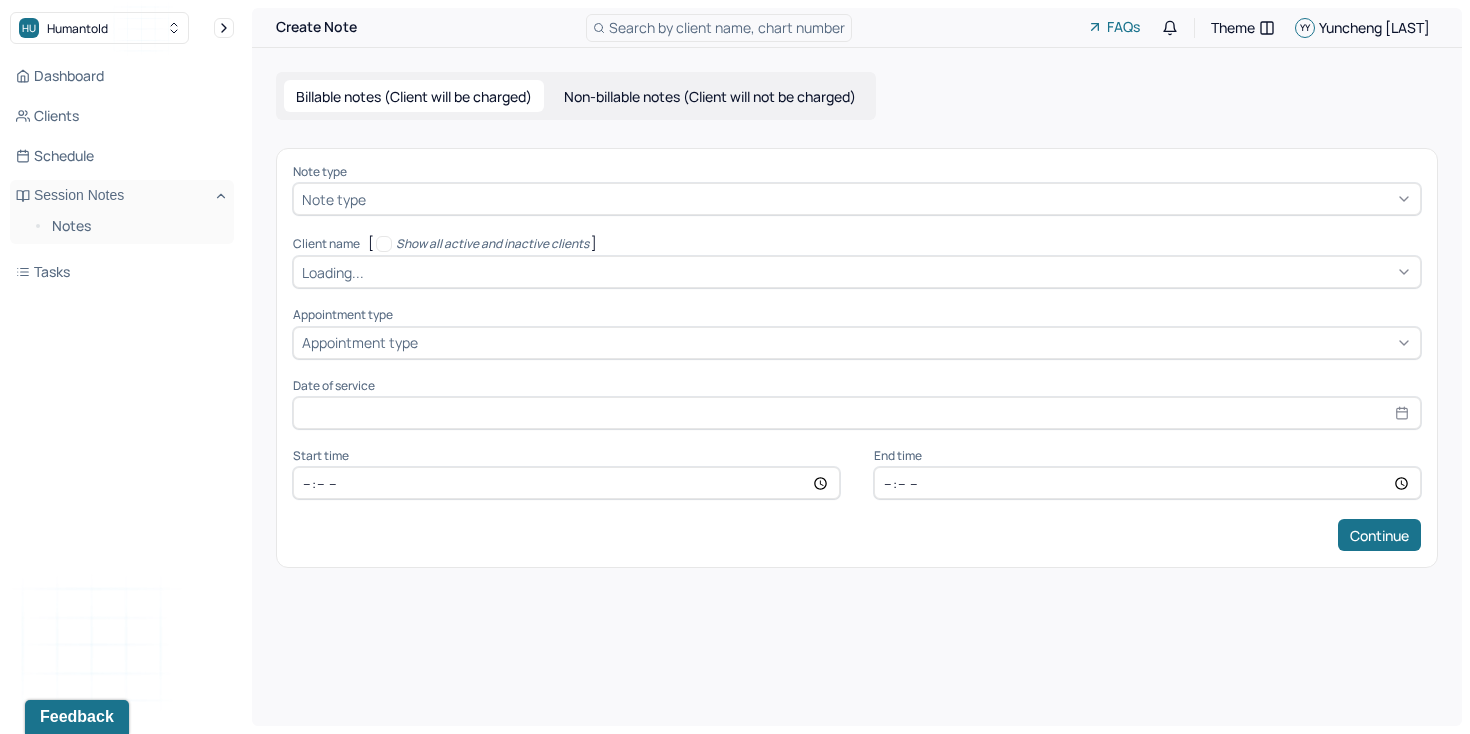 click at bounding box center [891, 199] 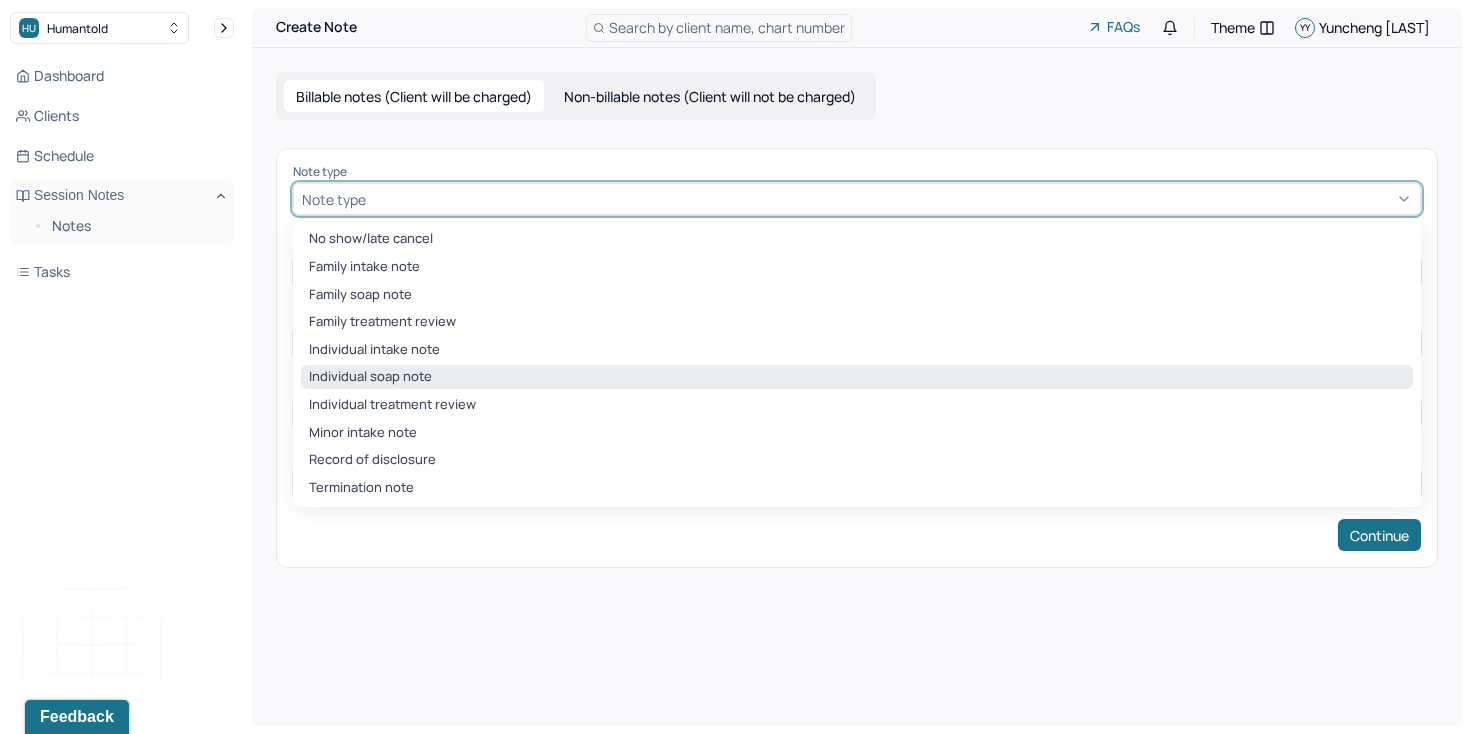 click on "Individual soap note" at bounding box center (857, 377) 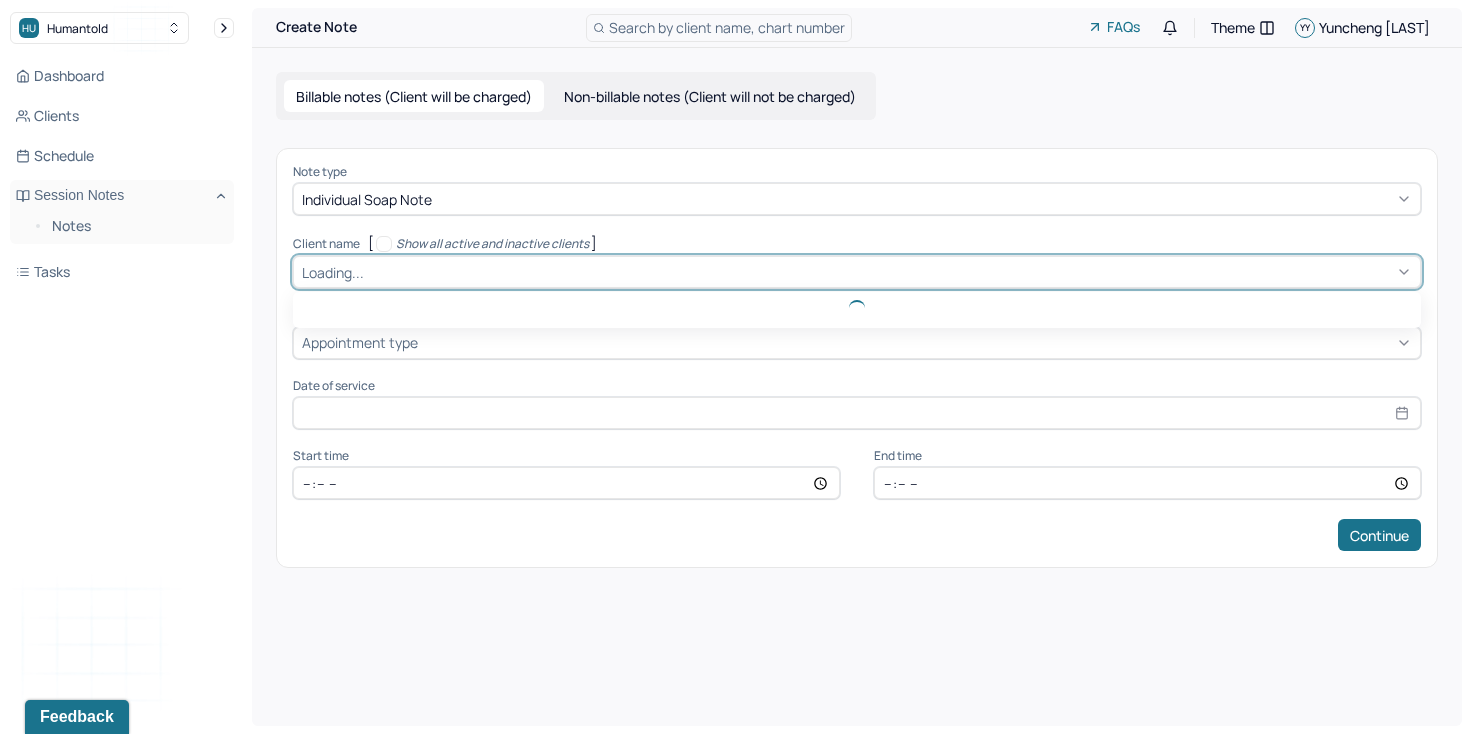 click at bounding box center (890, 272) 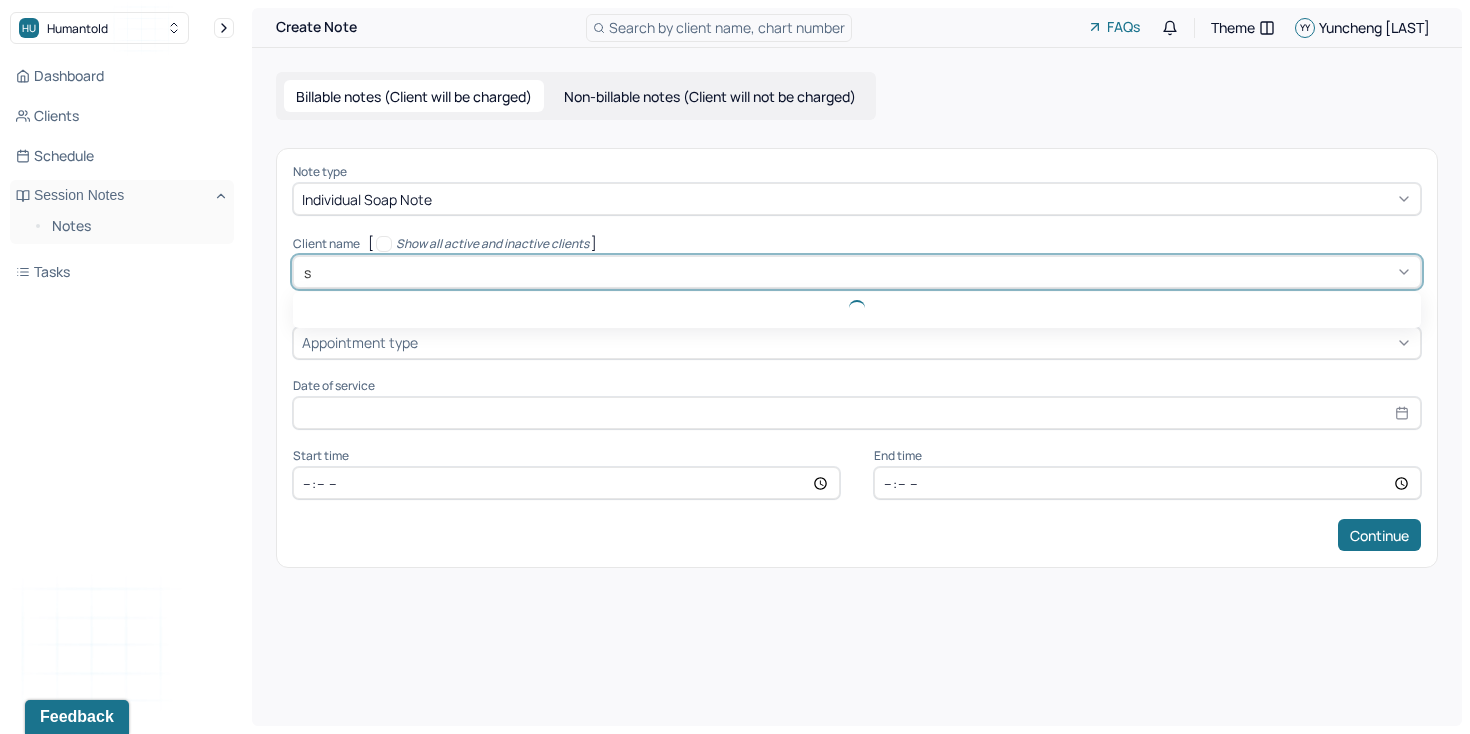 type on "st" 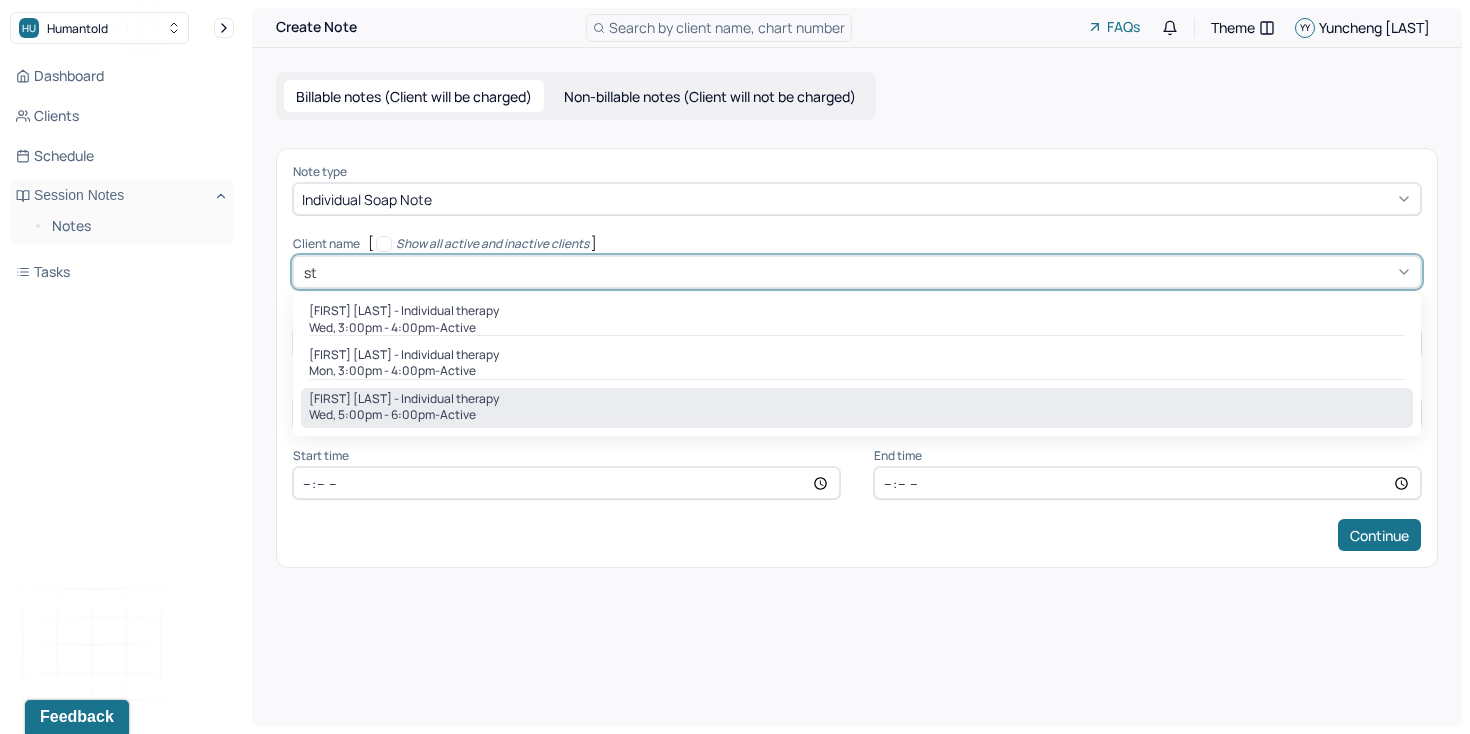 click on "[FIRST] [LAST] - Individual therapy" at bounding box center (404, 399) 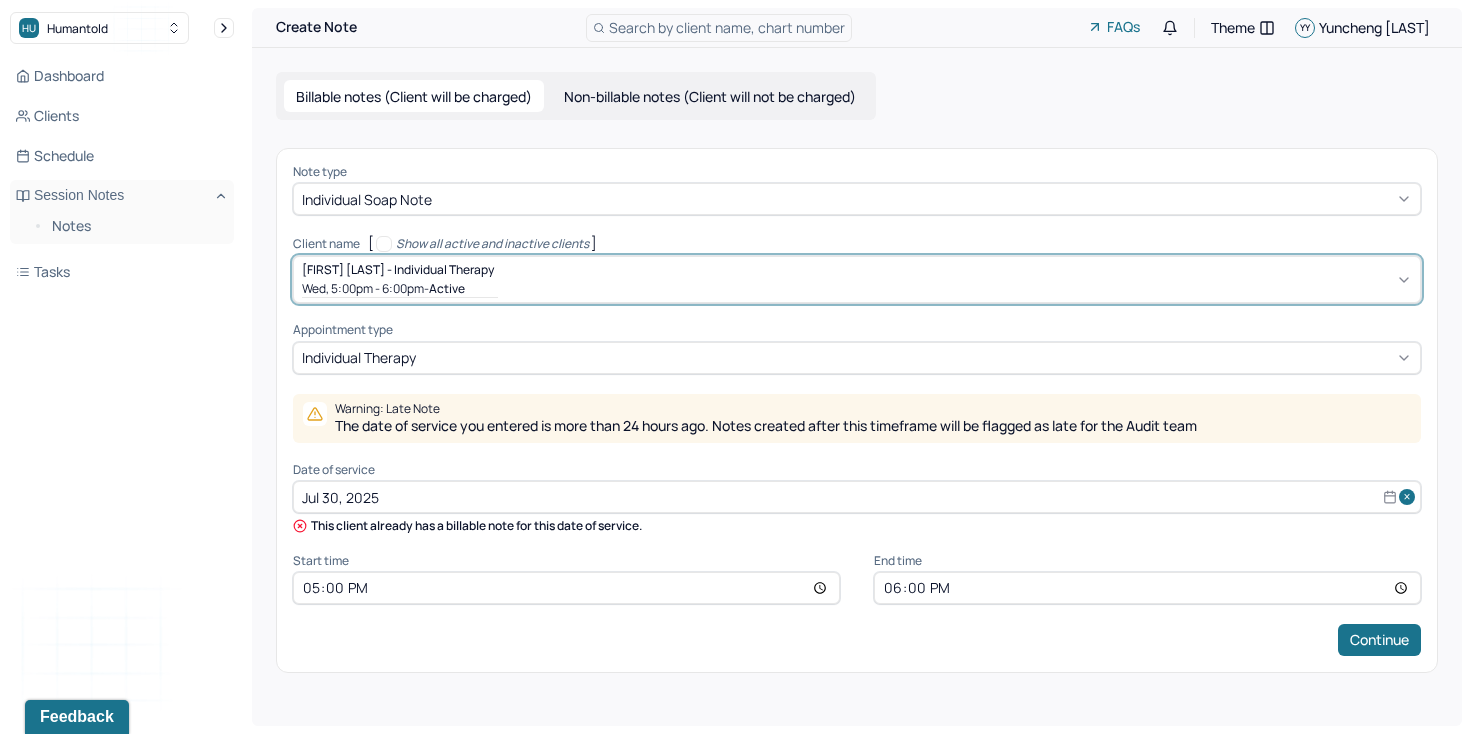 click on "Jul 30, 2025" at bounding box center [857, 497] 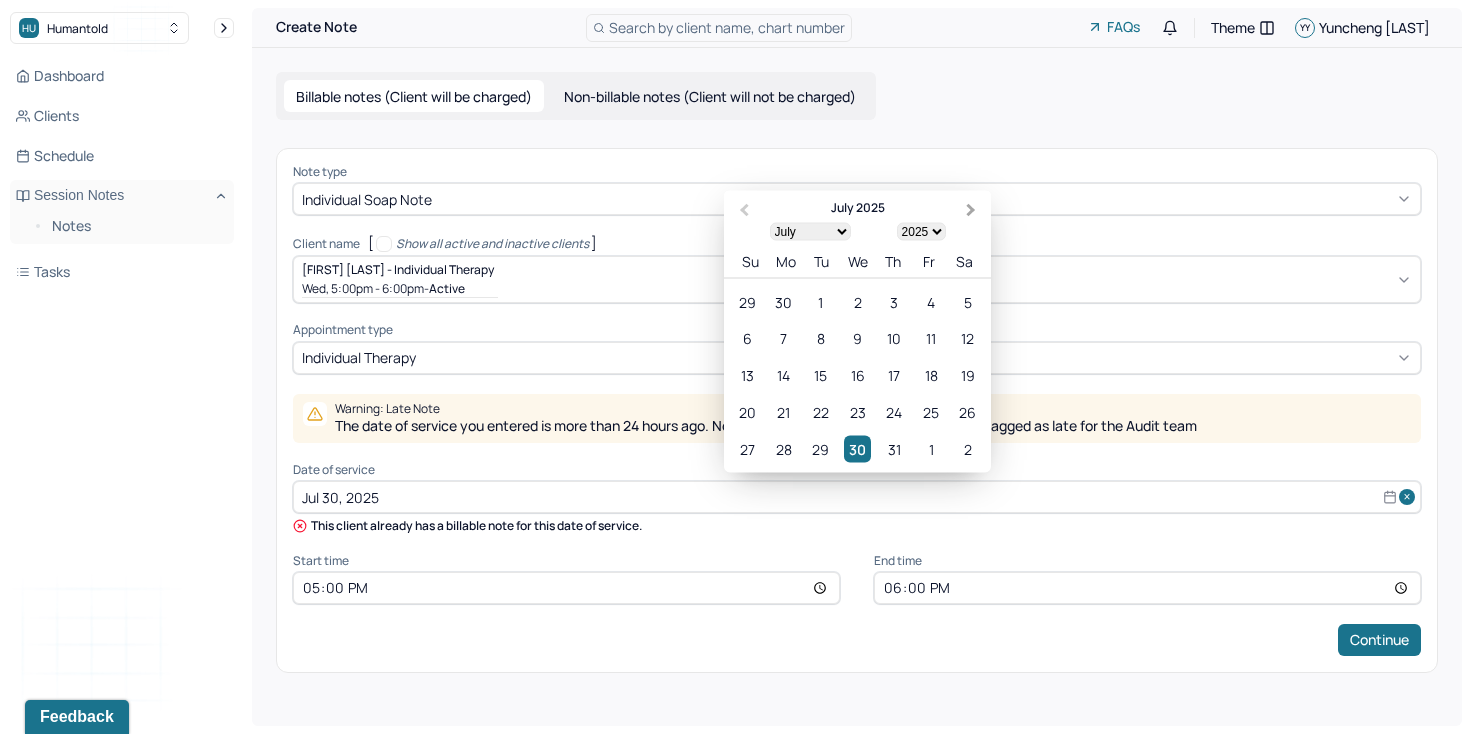 click on "Next Month" at bounding box center [971, 210] 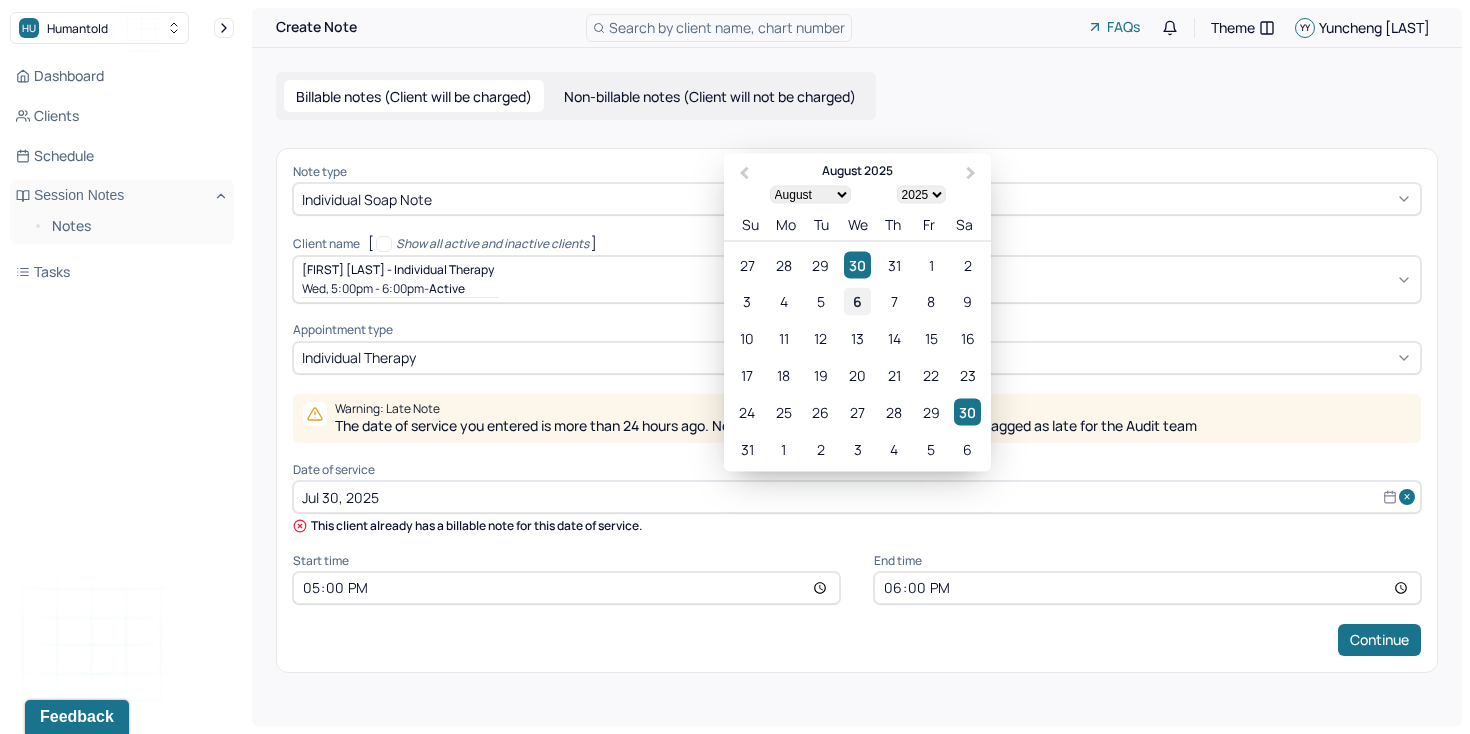 click on "6" at bounding box center [857, 301] 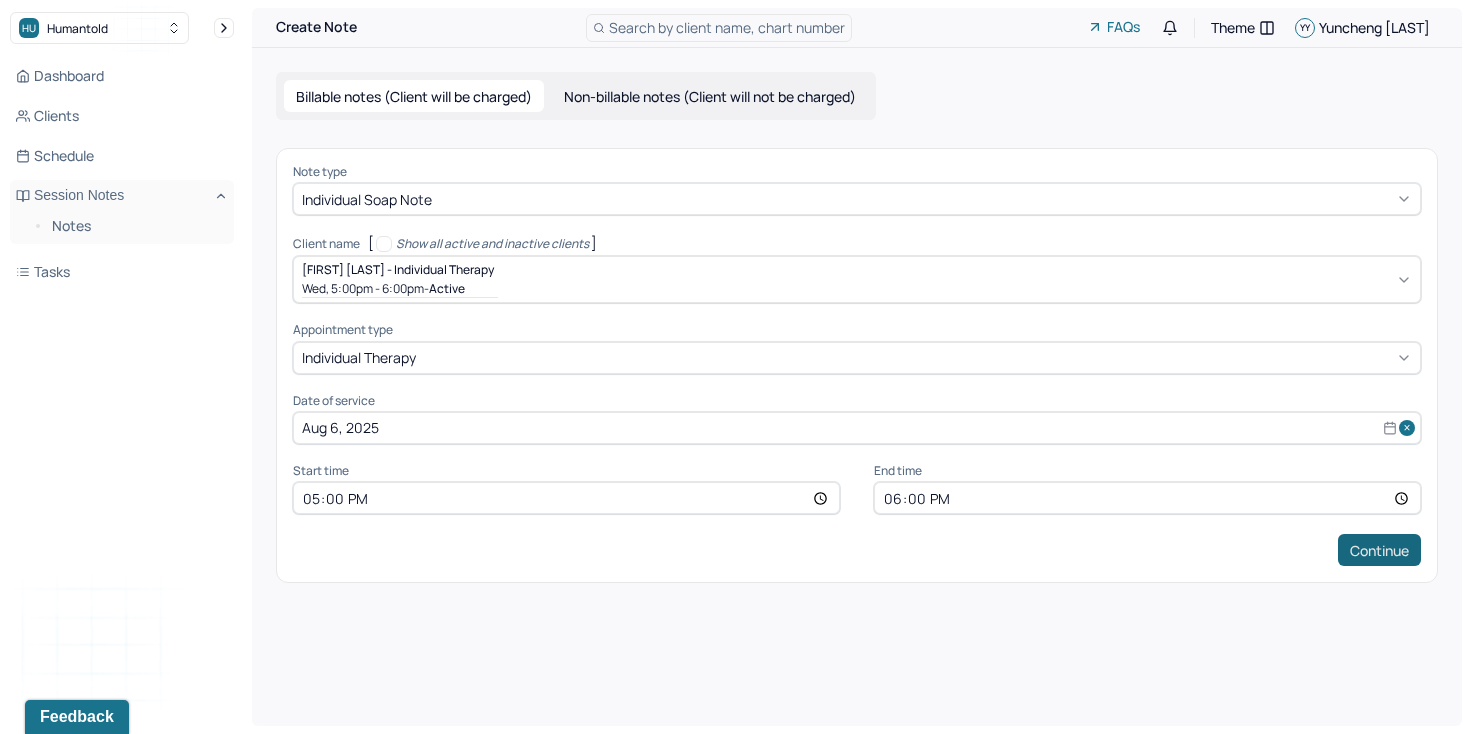 click on "Continue" at bounding box center (1379, 550) 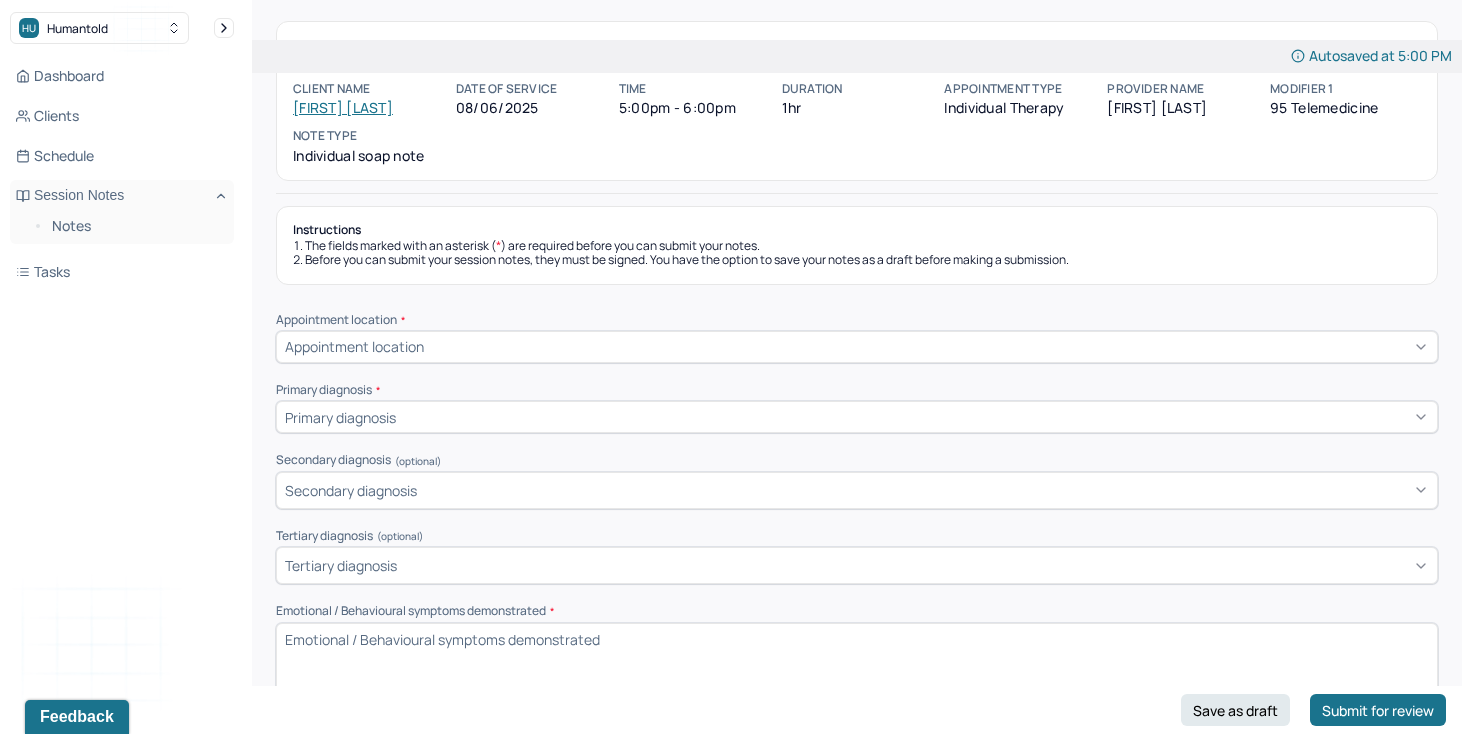 scroll, scrollTop: 0, scrollLeft: 0, axis: both 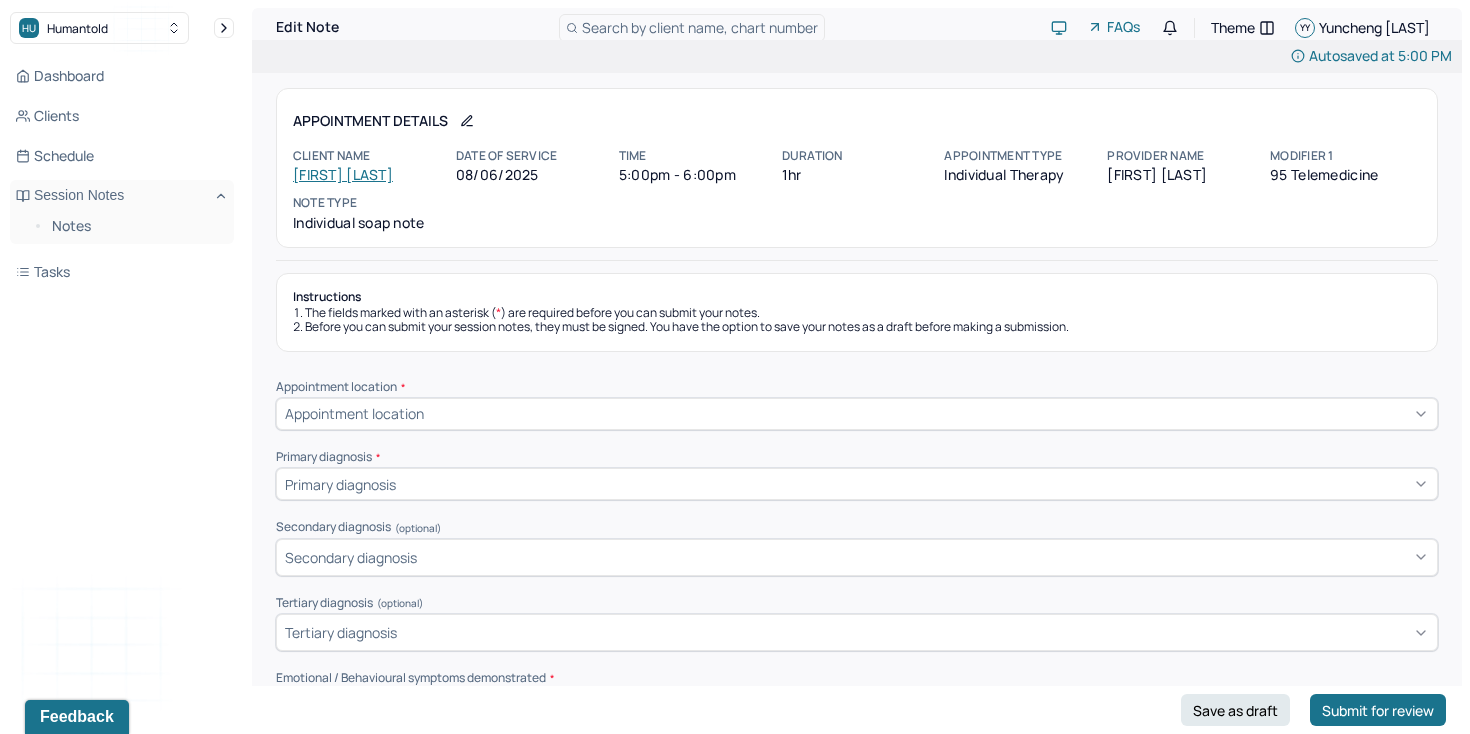 click on "Appointment location" at bounding box center (857, 414) 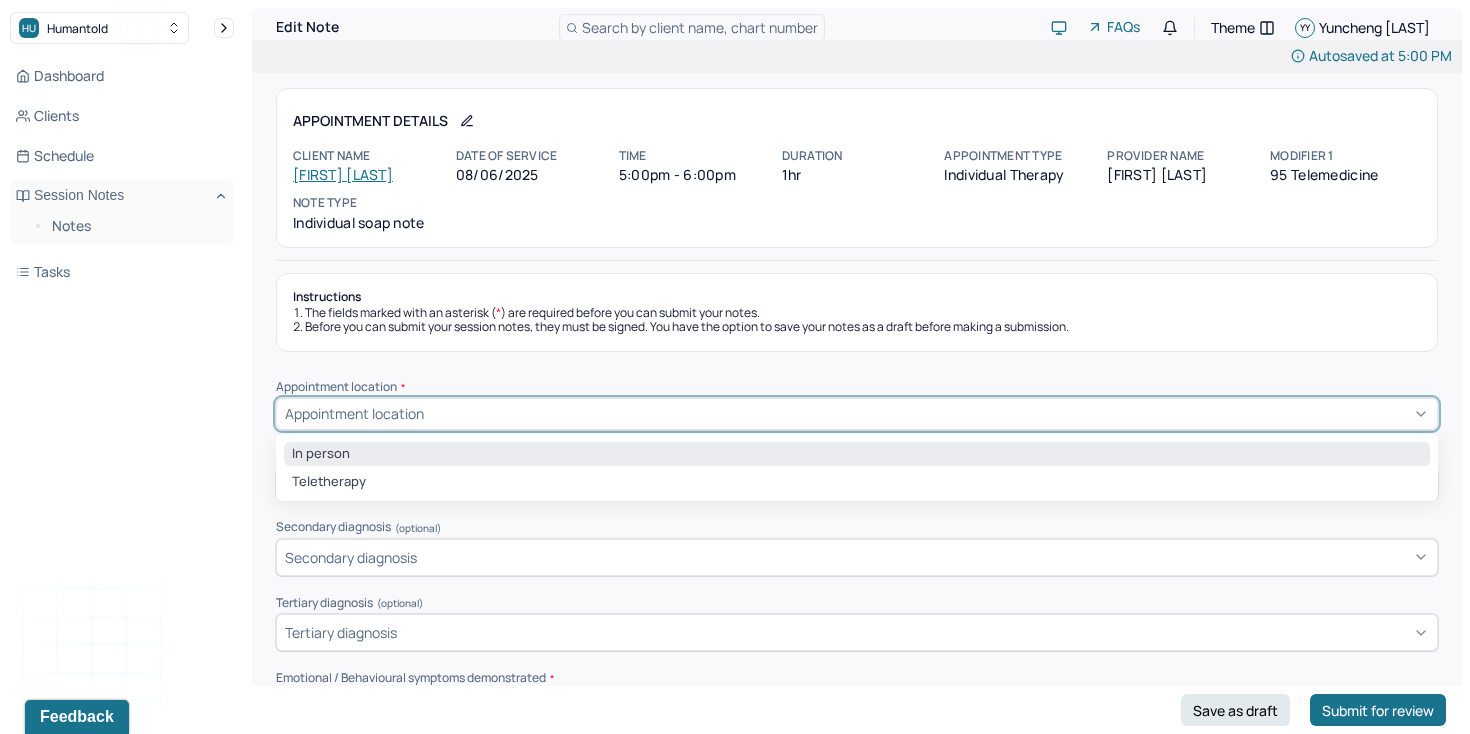 click on "In person" at bounding box center [857, 454] 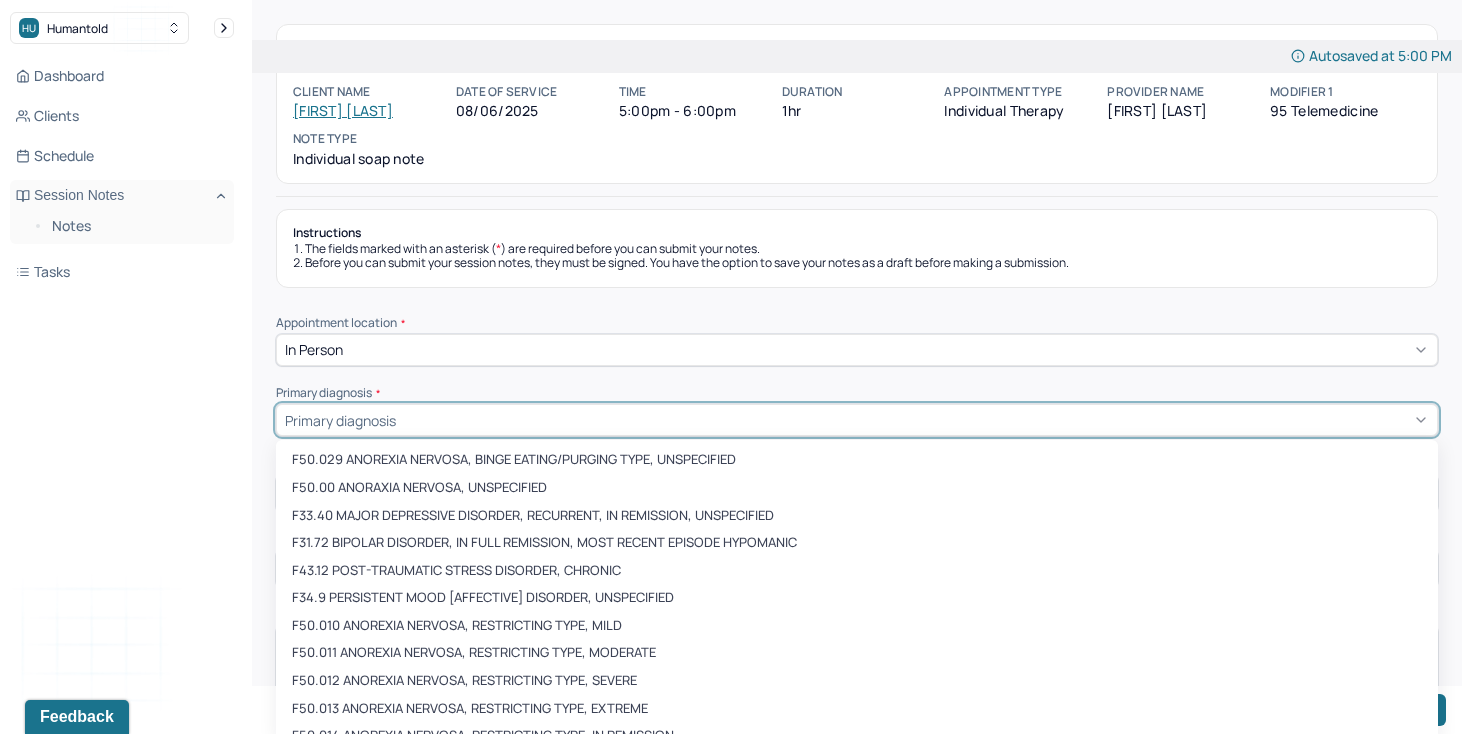 click on "F50.00 ANORAXIA NERVOSA, UNSPECIFIED, 2 of 473. 473 results available. Use Up and Down to choose options, press Enter to select the currently focused option, press Escape to exit the menu, press Tab to select the option and exit the menu. Primary diagnosis F50.029 ANOREXIA NERVOSA, BINGE EATING/PURGING TYPE, UNSPECIFIED F50.00 ANORAXIA NERVOSA, UNSPECIFIED F33.40 MAJOR DEPRESSIVE DISORDER, RECURRENT, IN REMISSION, UNSPECIFIED F31.72 BIPOLAR DISORDER, IN FULL REMISSION, MOST RECENT EPISODE HYPOMANIC F43.12 POST-TRAUMATIC STRESS DISORDER, CHRONIC F34.9 PERSISTENT MOOD [AFFECTIVE] DISORDER, UNSPECIFIED F50.010 ANOREXIA NERVOSA, RESTRICTING TYPE, MILD F50.011 ANOREXIA NERVOSA, RESTRICTING TYPE, MODERATE F50.012 ANOREXIA NERVOSA, RESTRICTING TYPE, SEVERE F50.013 ANOREXIA NERVOSA, RESTRICTING TYPE, EXTREME F50.014 ANOREXIA NERVOSA, RESTRICTING TYPE, IN REMISSION F50.019 ANOREXIA NERVOSA, RESTRICTING TYPE, UNSPECIFIED F42.2 MIXED OBSESSIONAL THOUGHTS AND ACTS F42.4 EXCORIATION (SKIN-PICKING) DISORDER F98.0 ENURESIS" at bounding box center [857, 420] 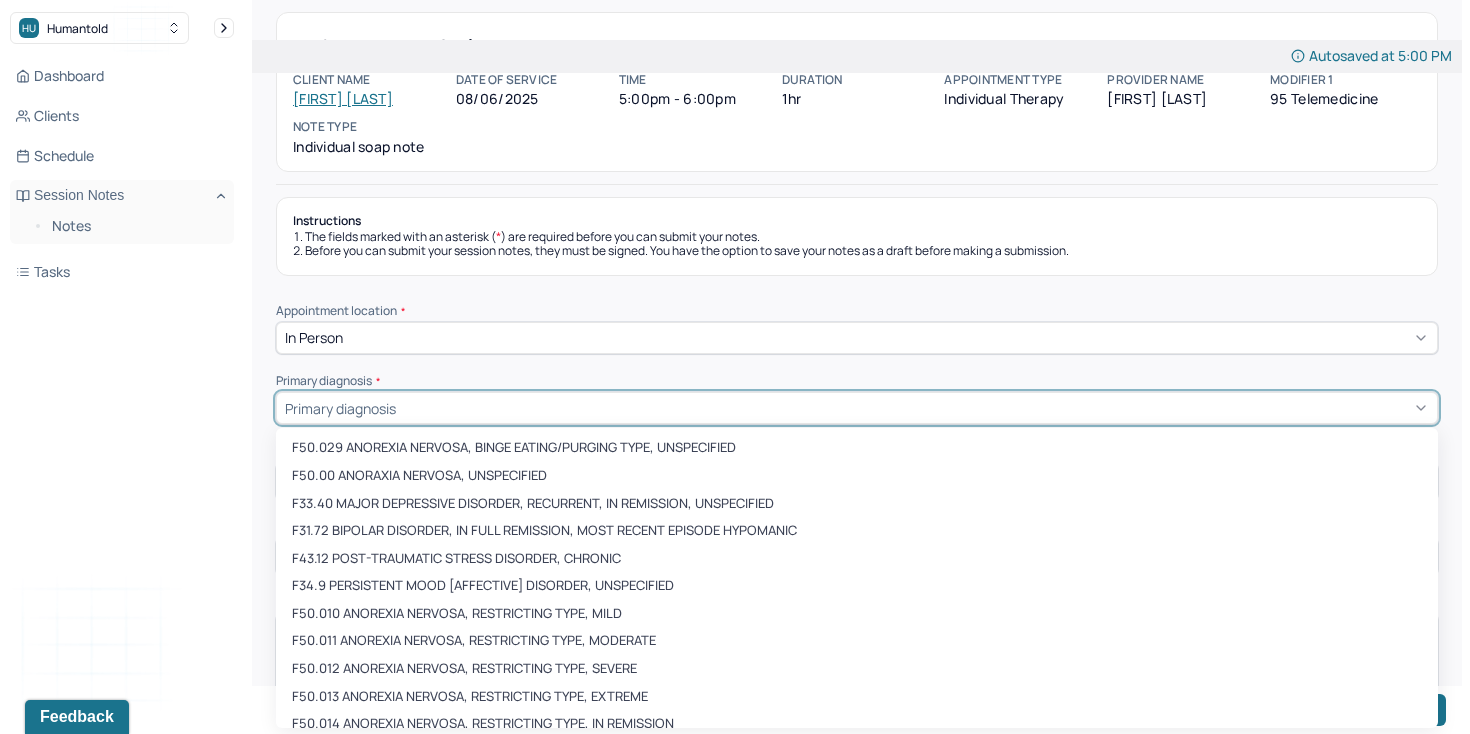 scroll, scrollTop: 76, scrollLeft: 0, axis: vertical 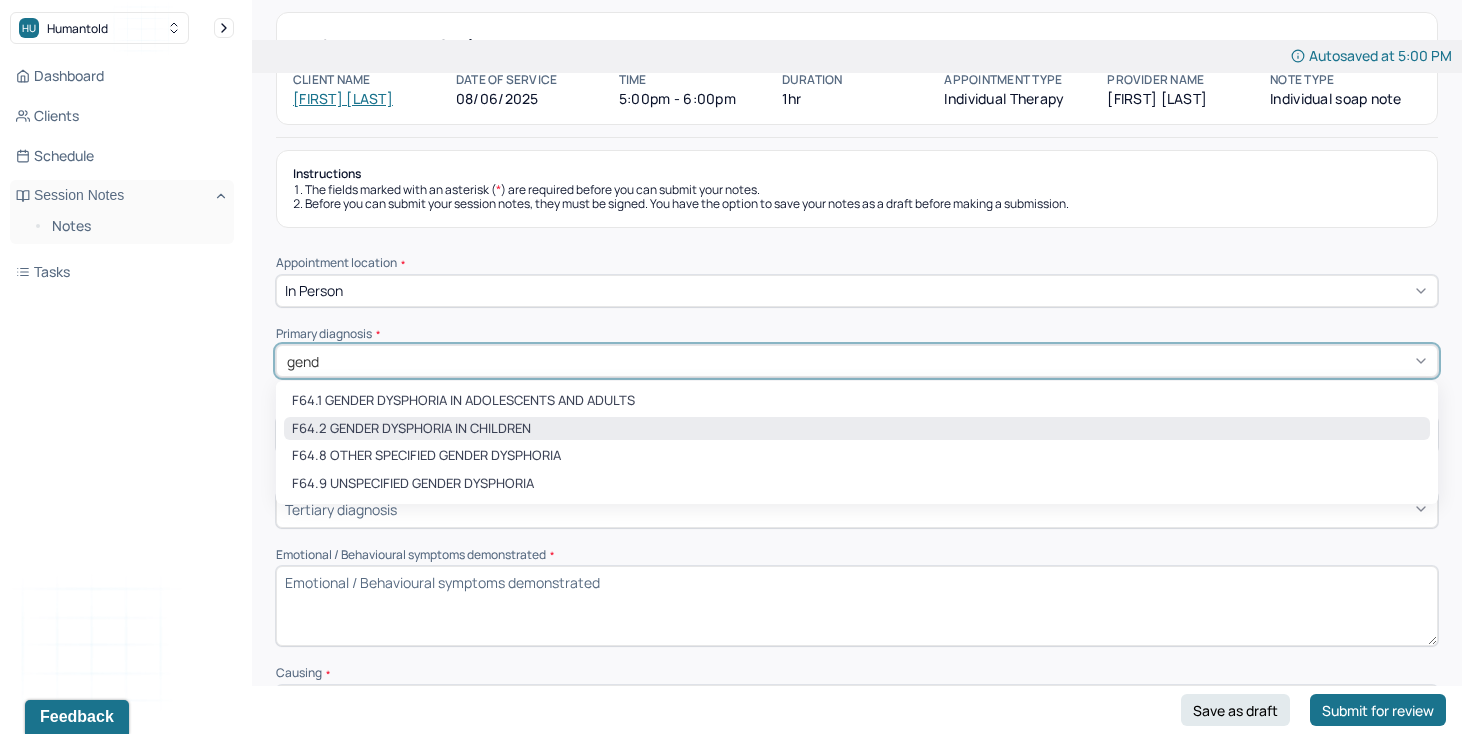 type on "gende" 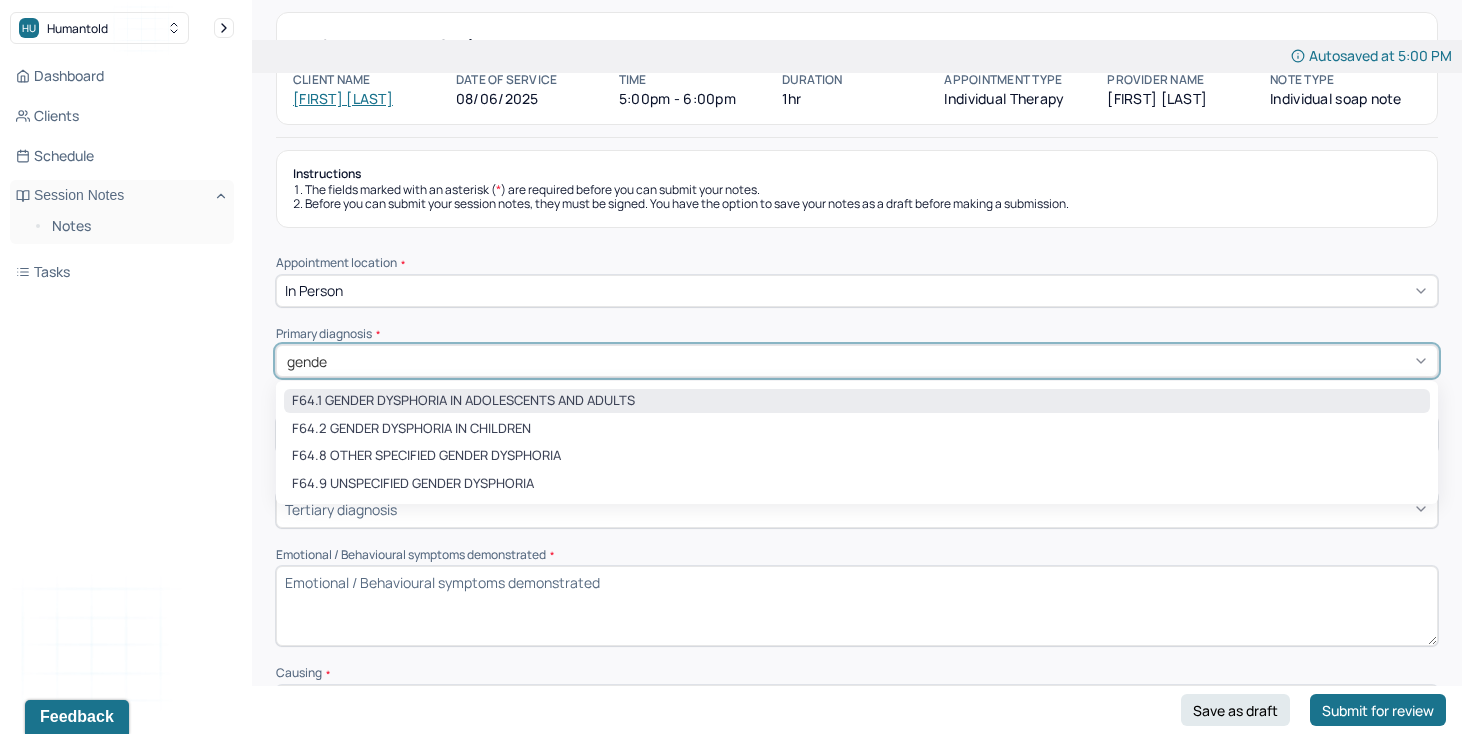 click on "F64.1 GENDER DYSPHORIA IN ADOLESCENTS AND ADULTS" at bounding box center (857, 401) 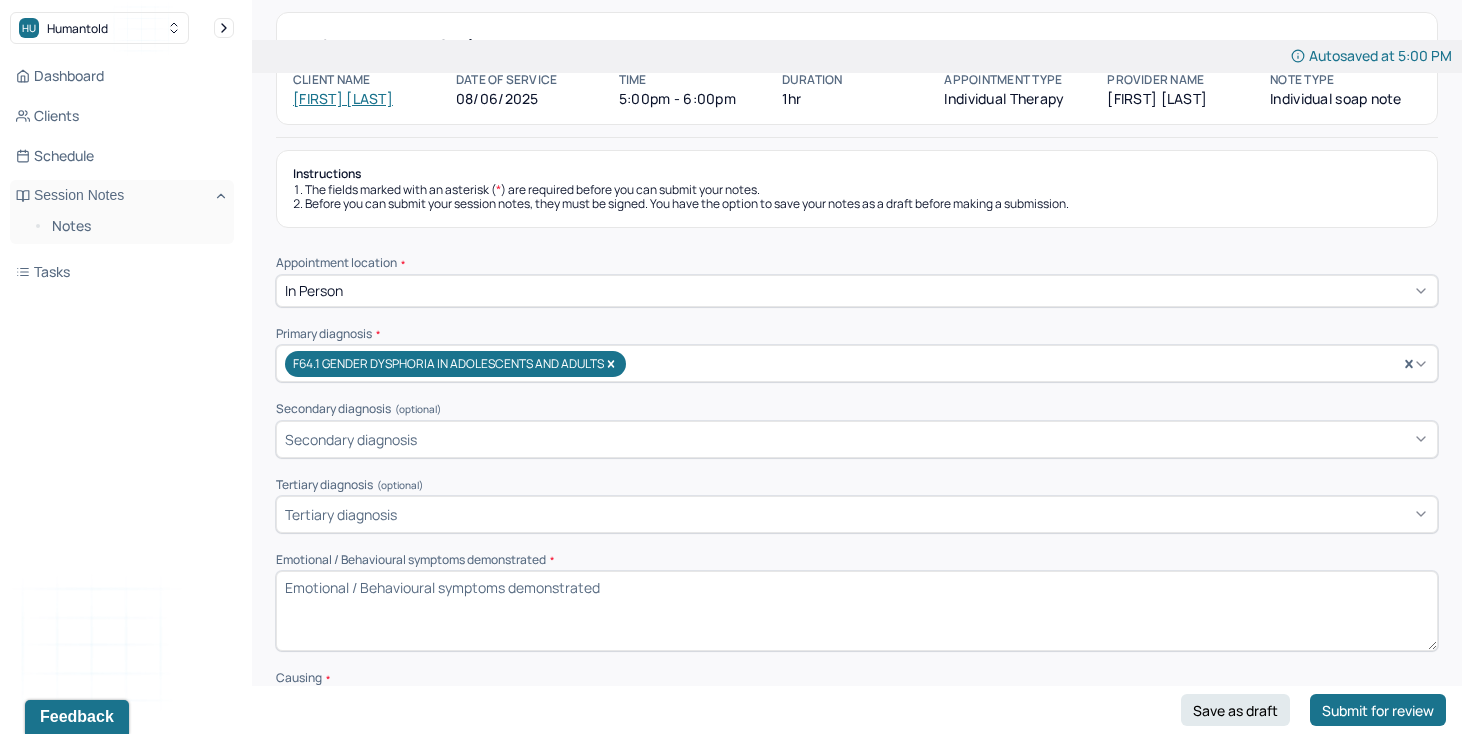 click on "Emotional / Behavioural symptoms demonstrated *" at bounding box center [857, 611] 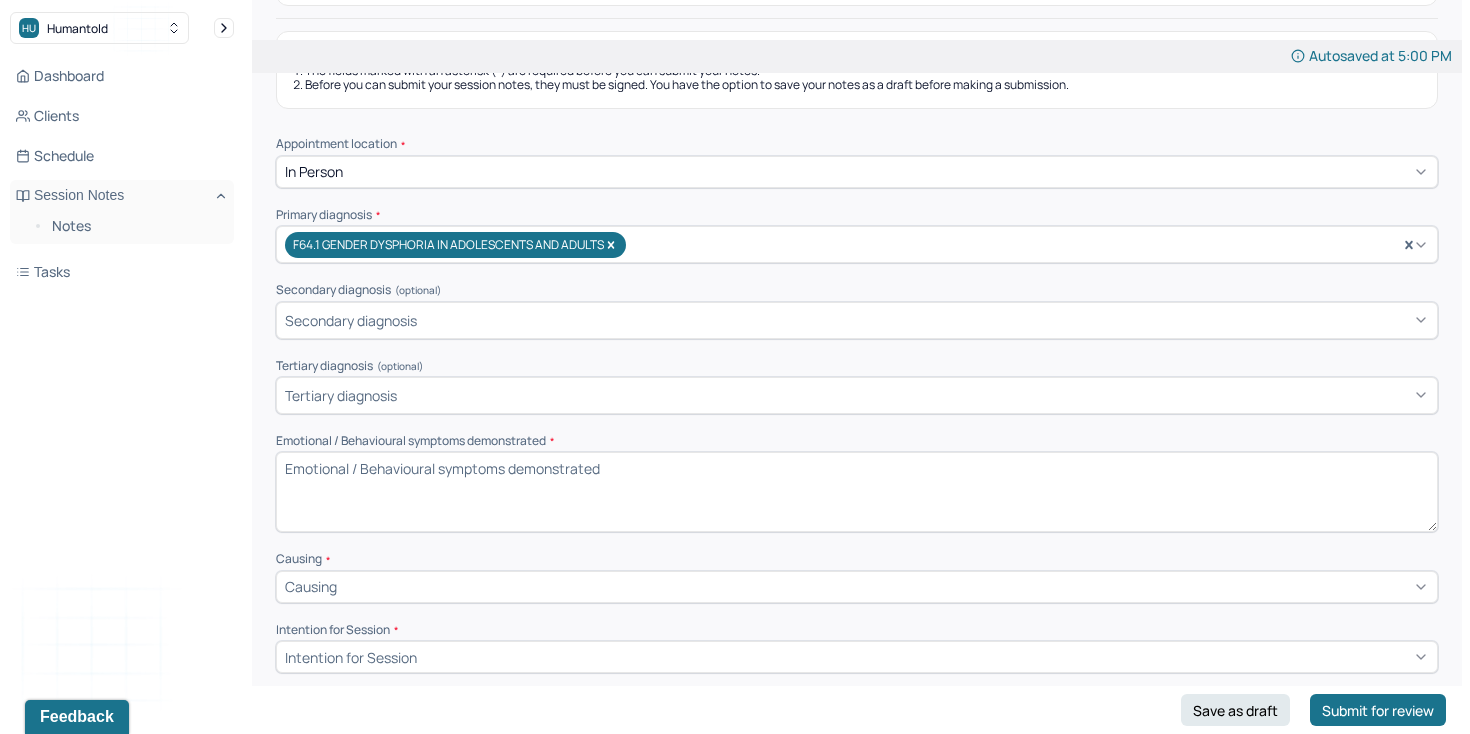 scroll, scrollTop: 201, scrollLeft: 0, axis: vertical 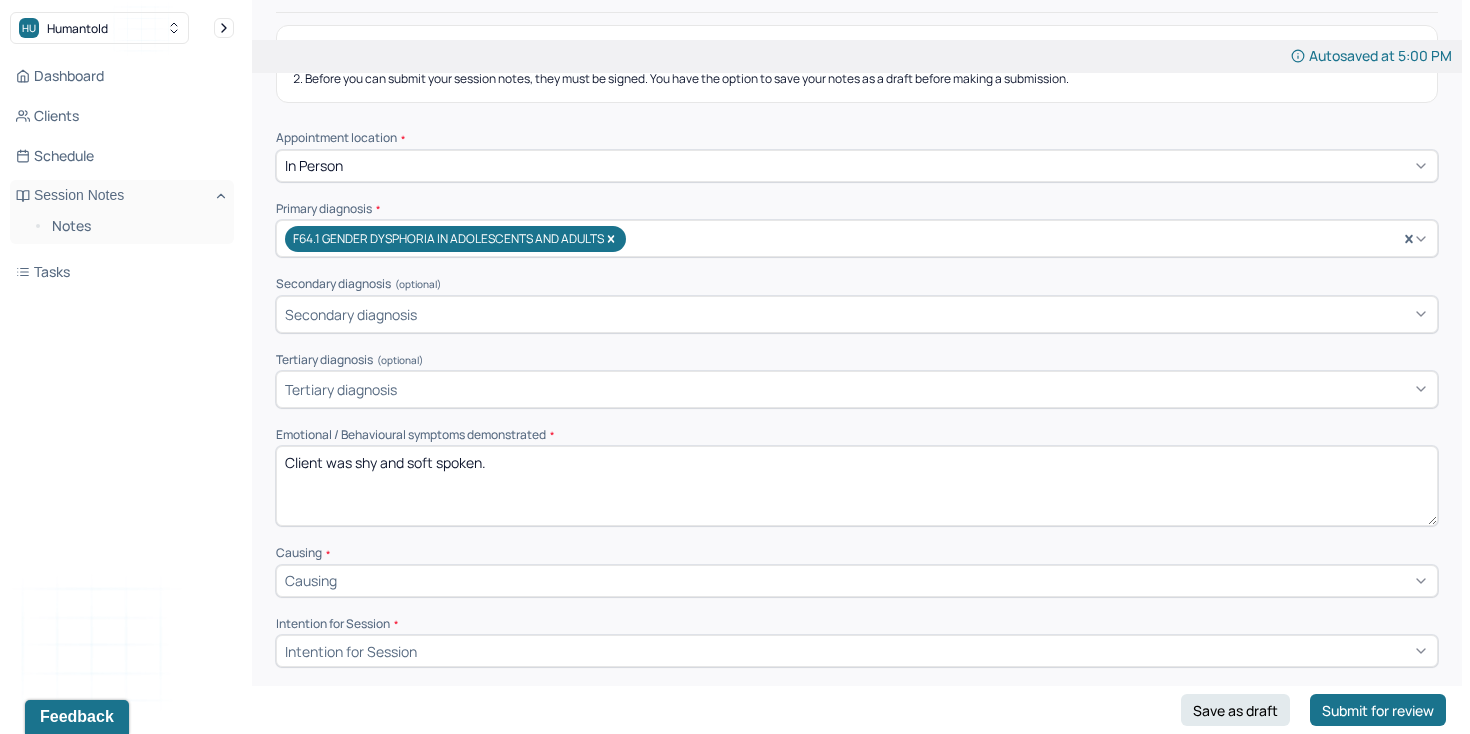 type on "Client was shy and soft spoken." 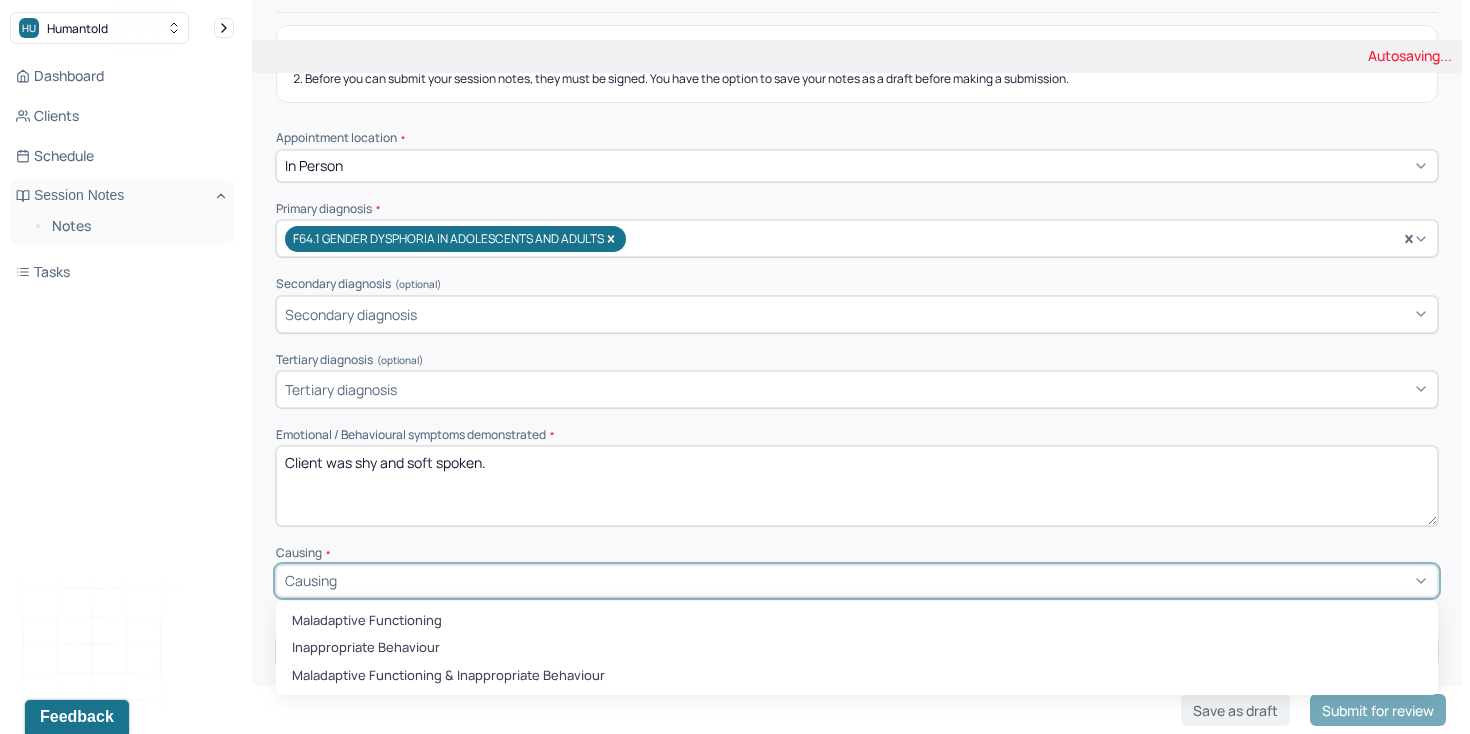 click on "Causing" at bounding box center [857, 581] 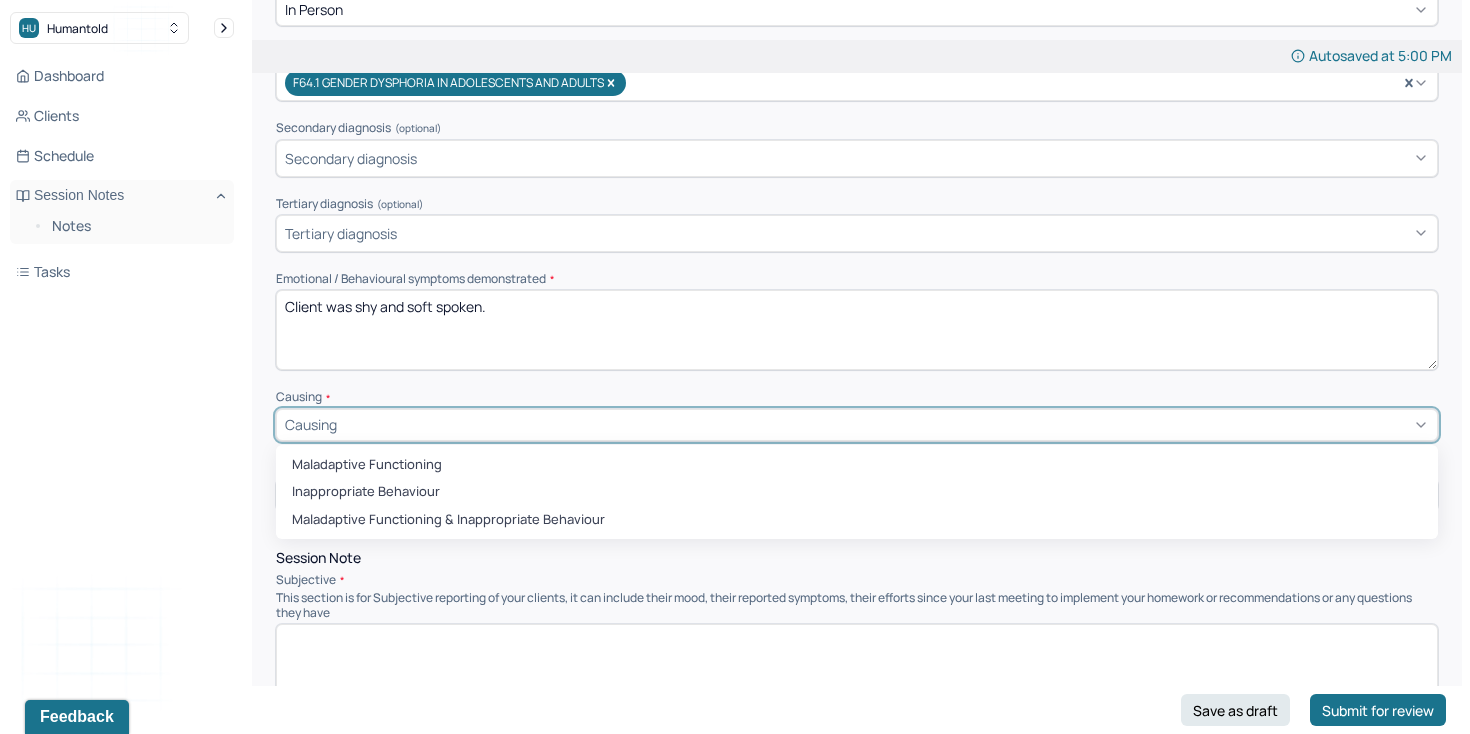 scroll, scrollTop: 360, scrollLeft: 0, axis: vertical 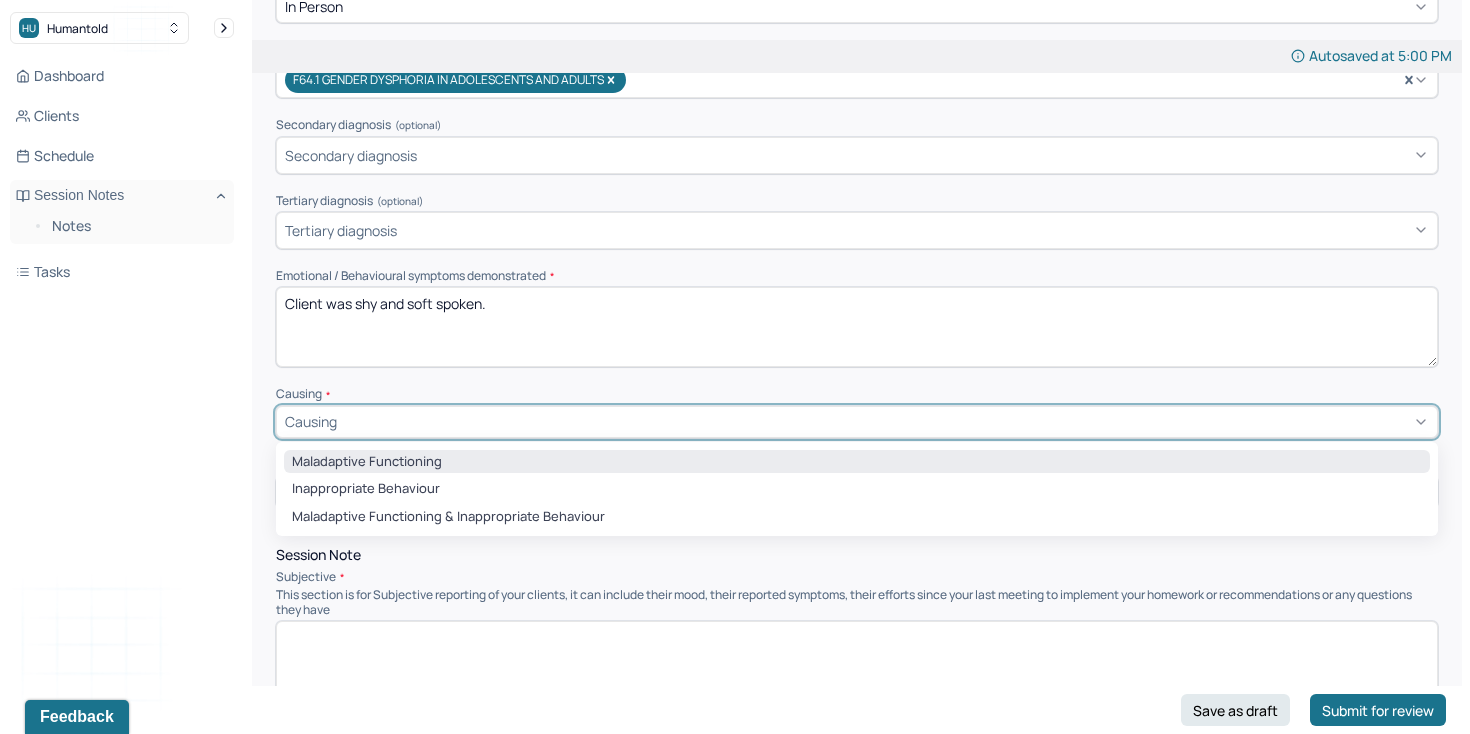 click on "Maladaptive Functioning" at bounding box center (857, 462) 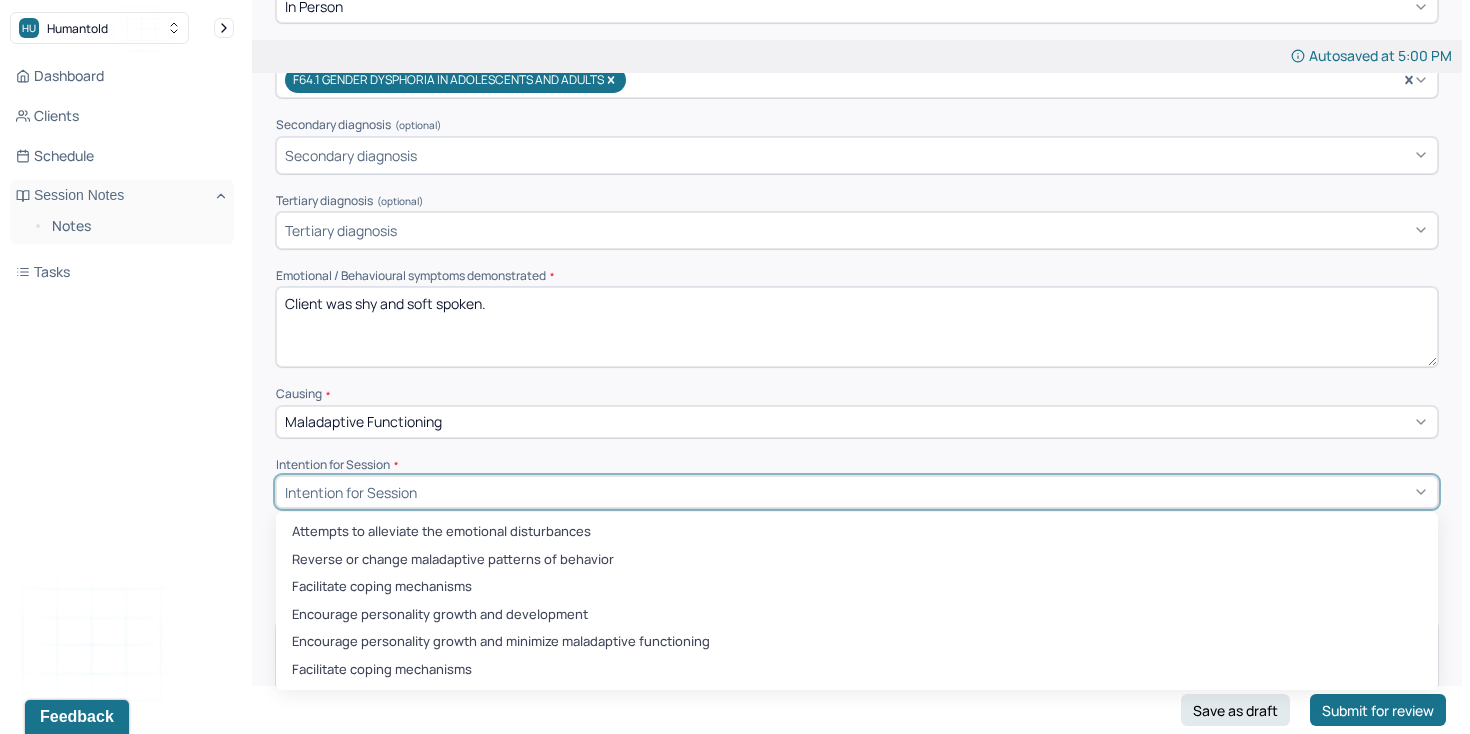 click on "Intention for Session" at bounding box center (857, 492) 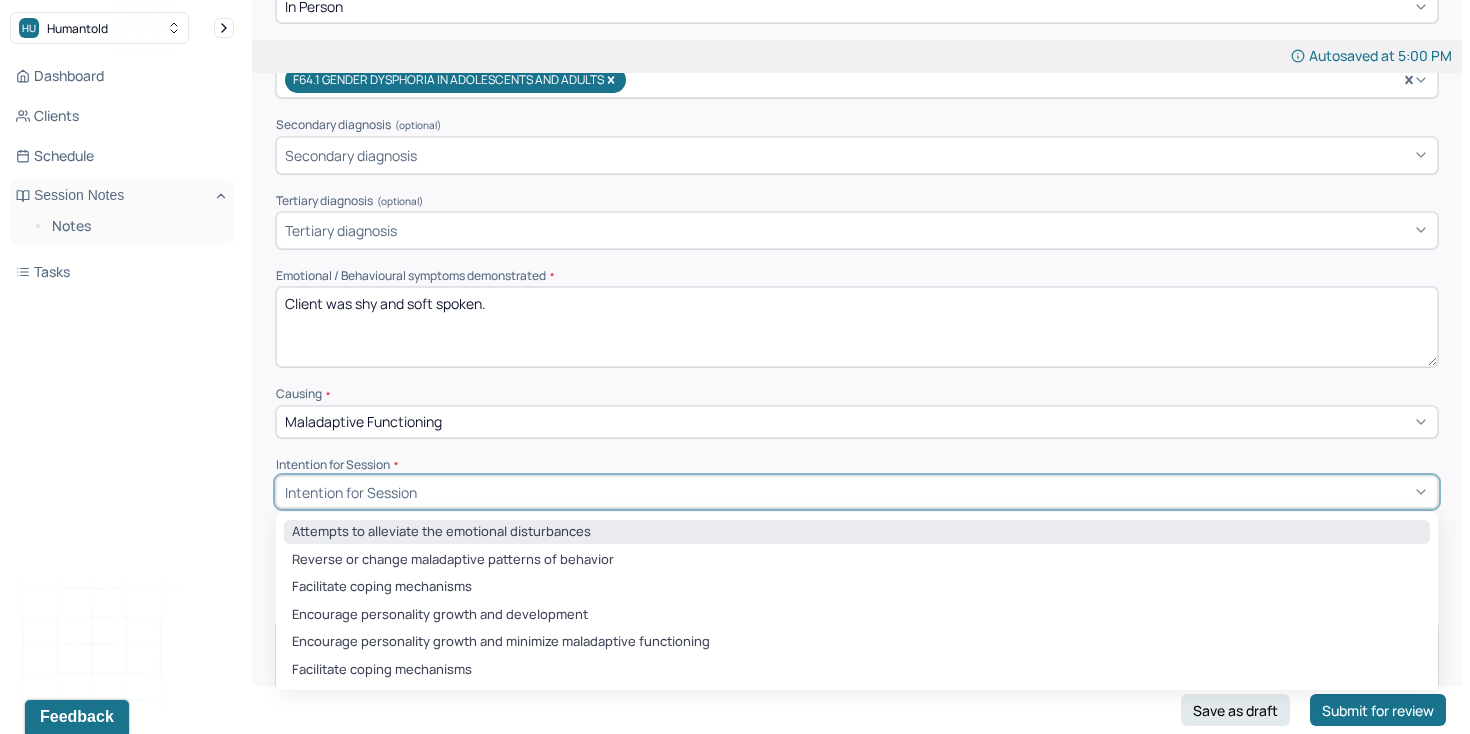 click on "Attempts to alleviate the emotional disturbances" at bounding box center [857, 532] 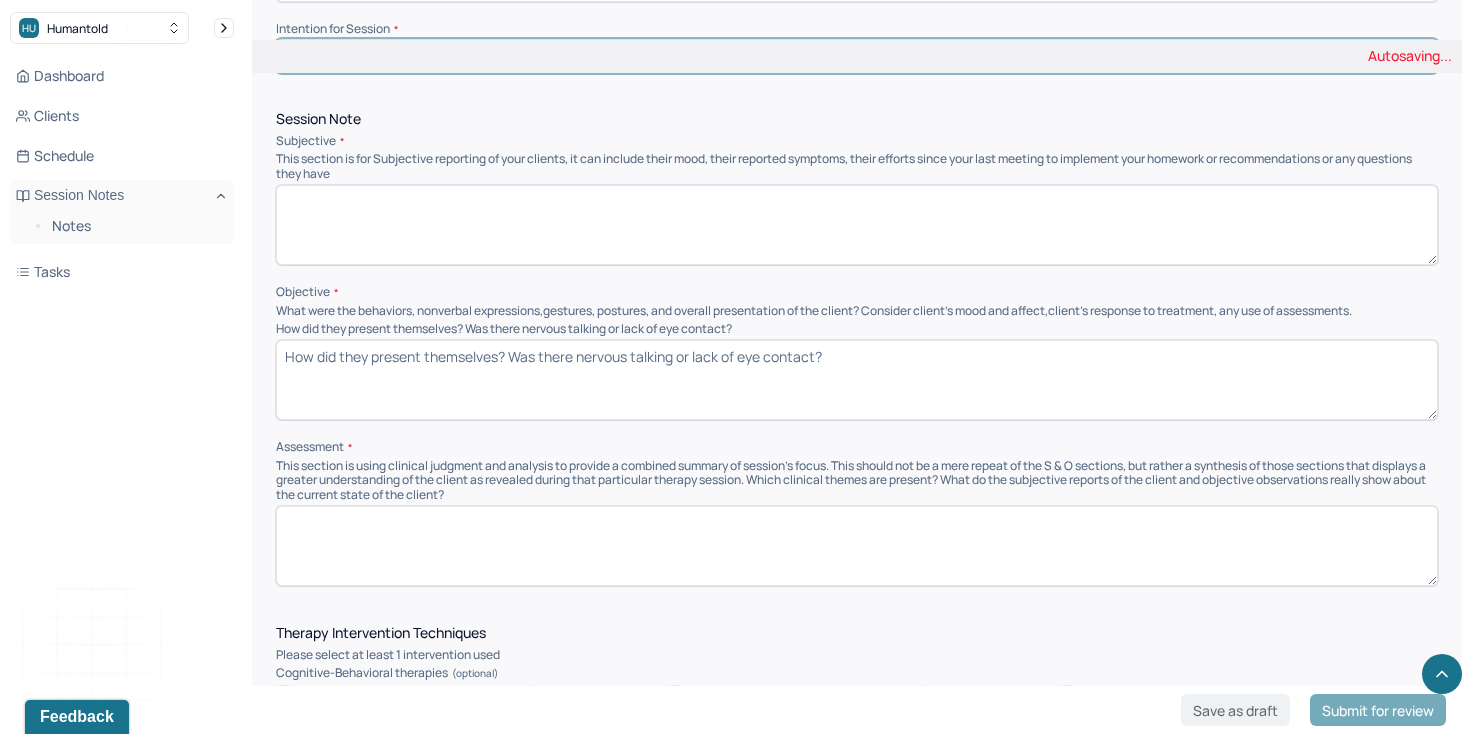 scroll, scrollTop: 803, scrollLeft: 0, axis: vertical 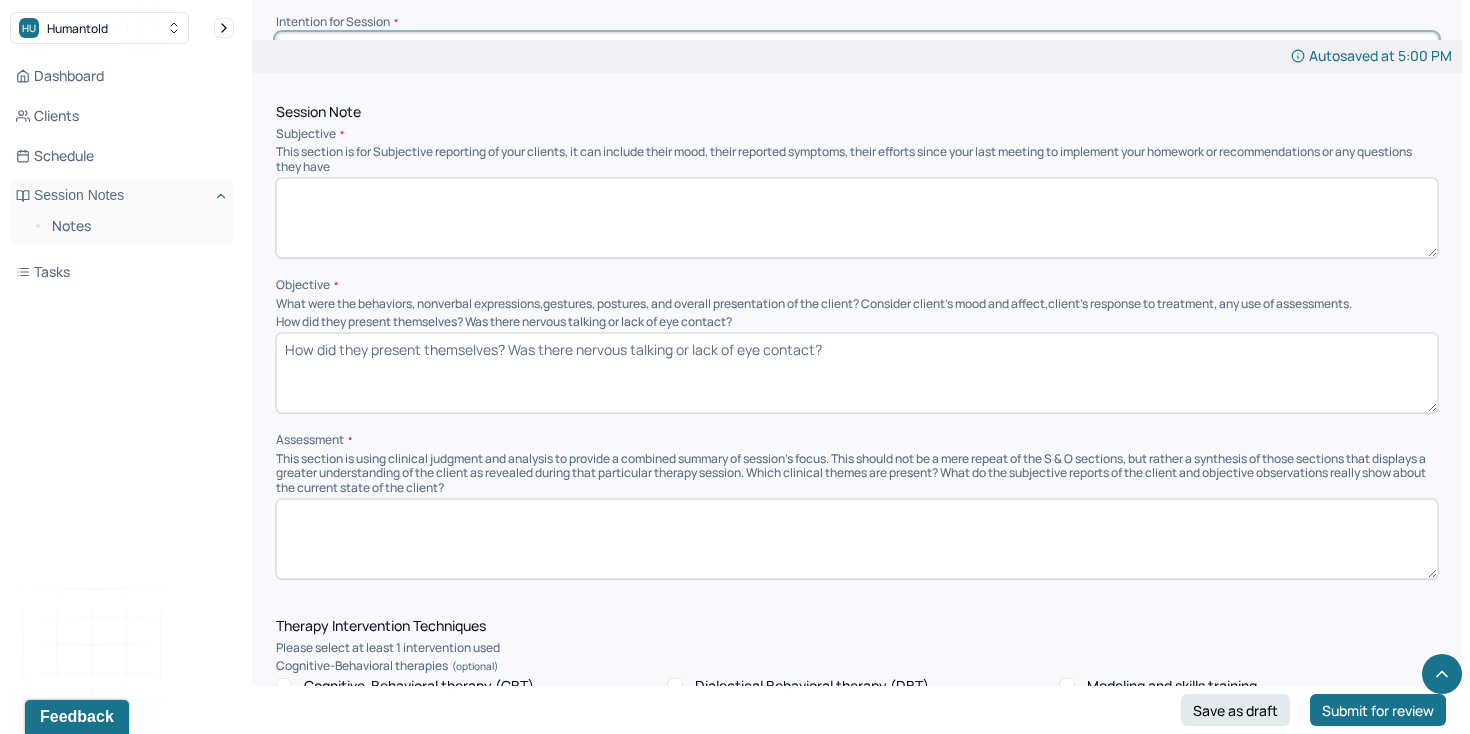 click on "How did they present themselves? Was there nervous talking or lack of eye contact?" at bounding box center [857, 373] 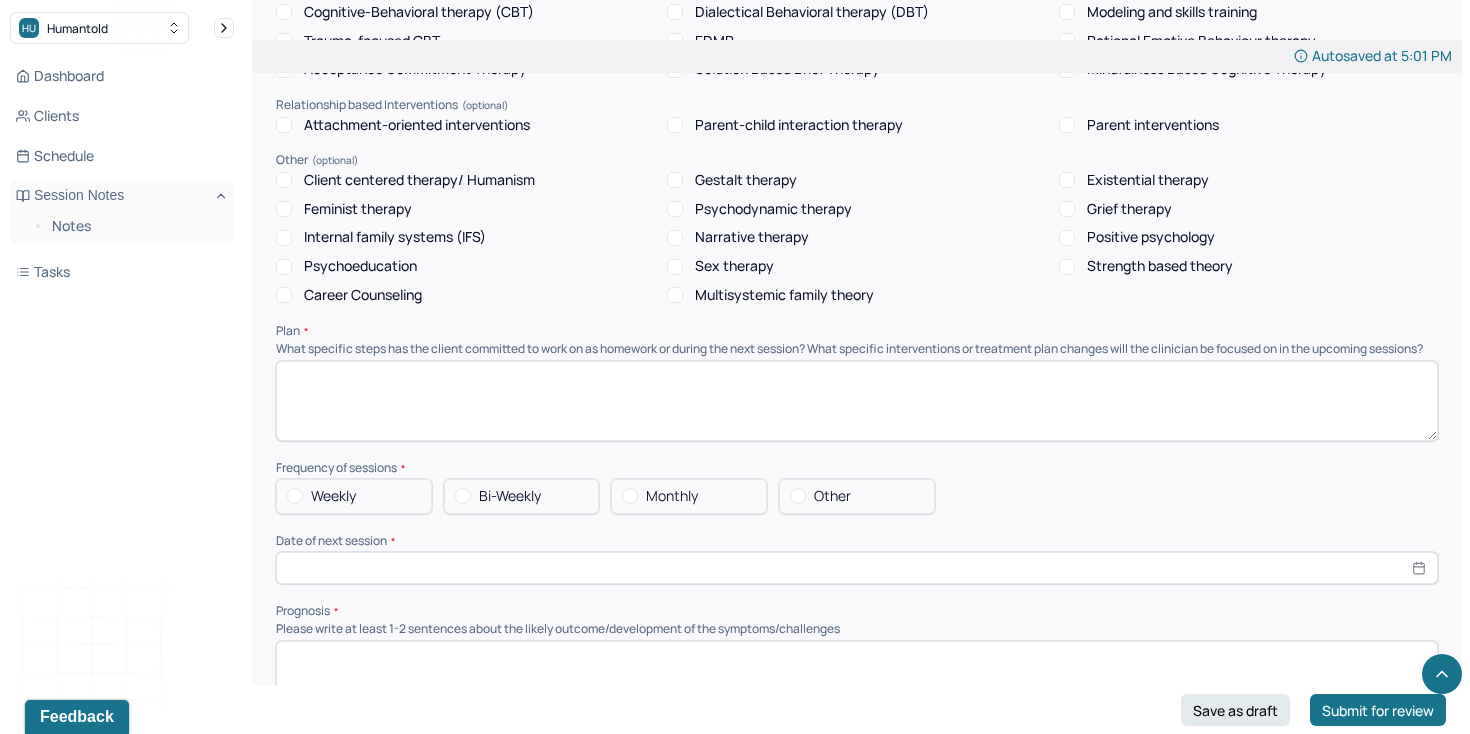 scroll, scrollTop: 1489, scrollLeft: 0, axis: vertical 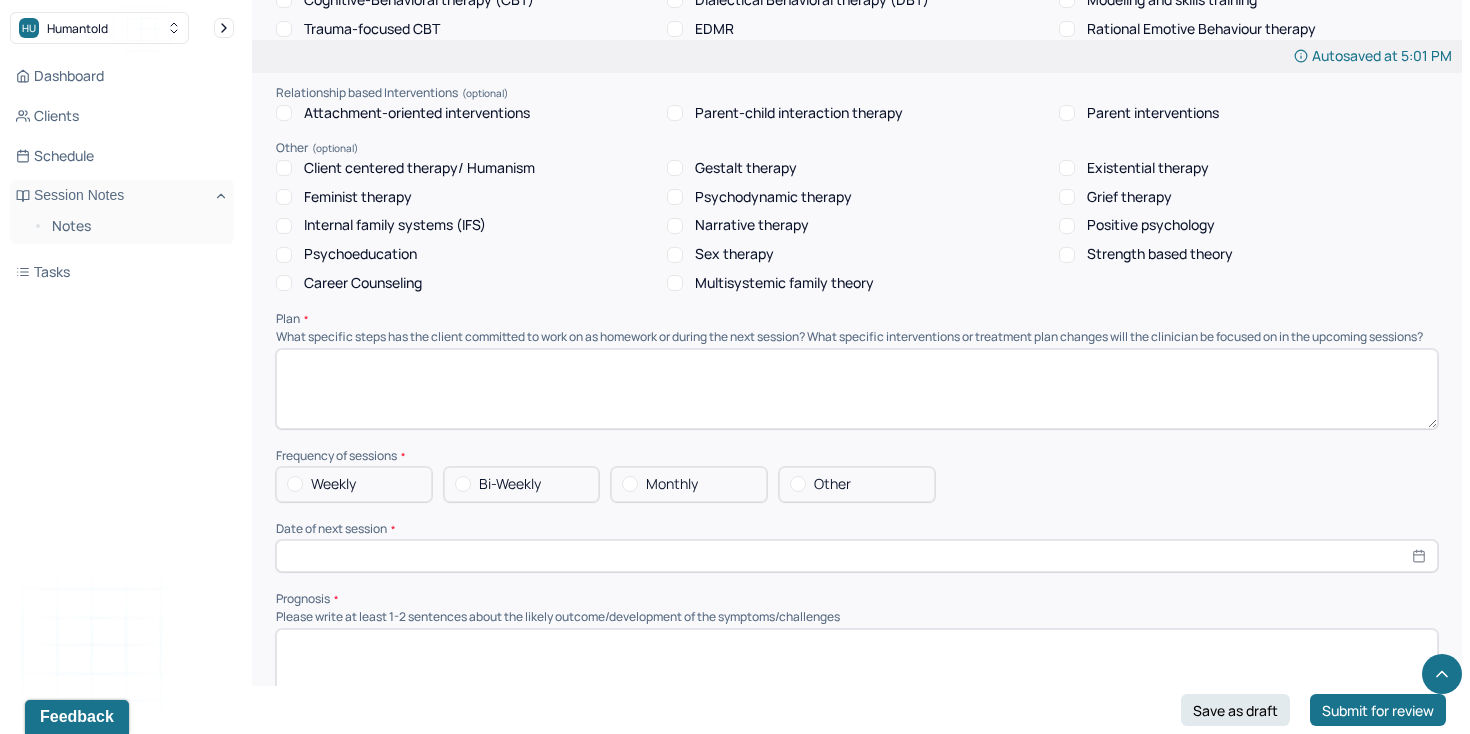 type on "Client was oriented with normal cognition. She was shy and soft spoken. She demonstrated good focus and good eye contact." 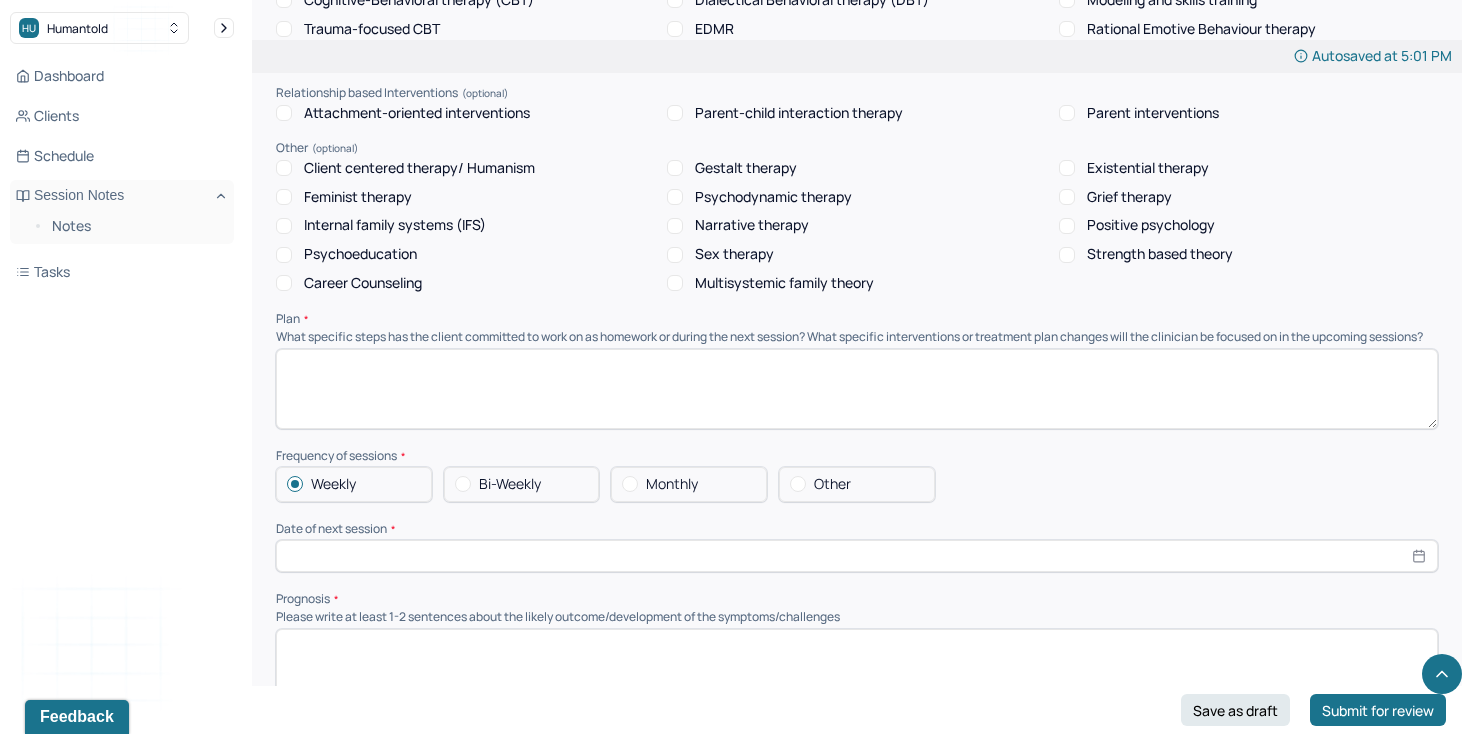 select on "7" 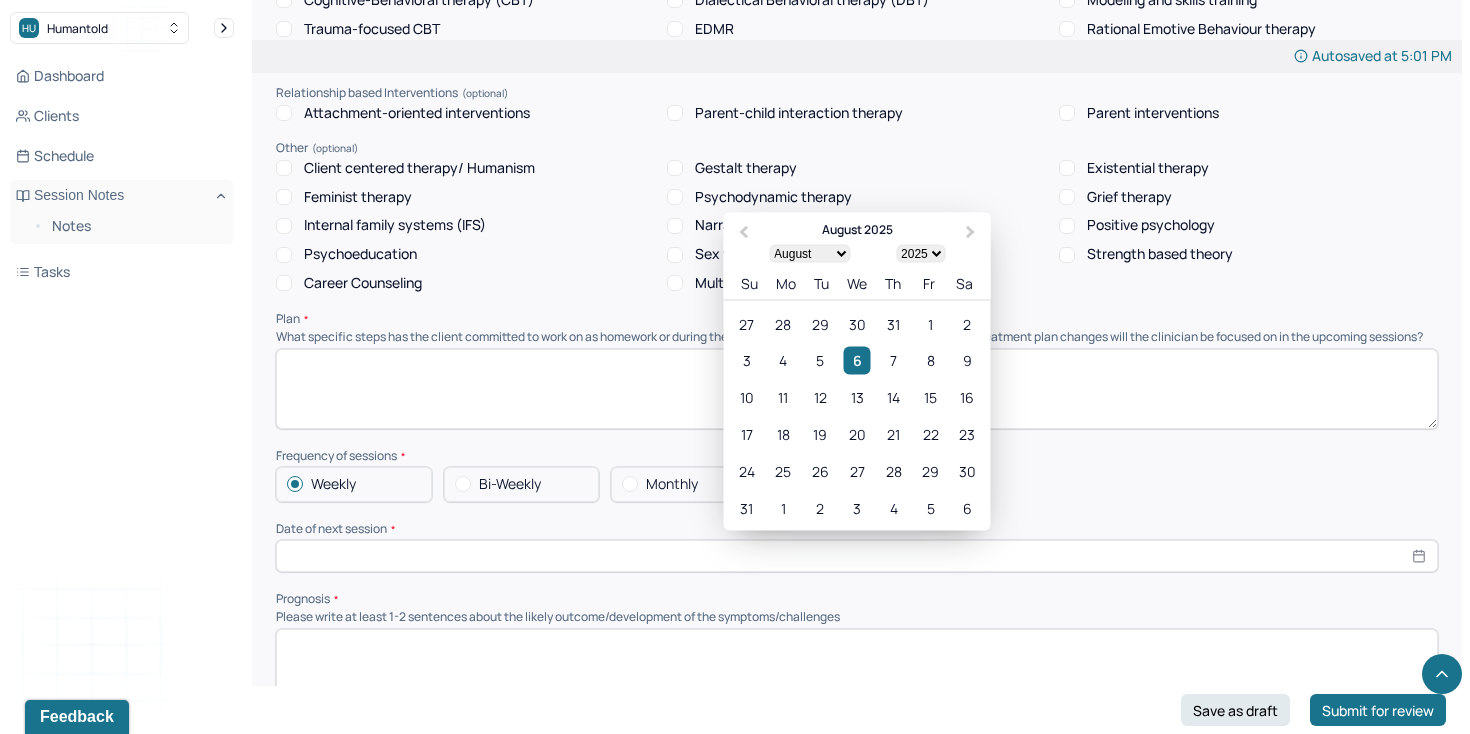 click at bounding box center (857, 556) 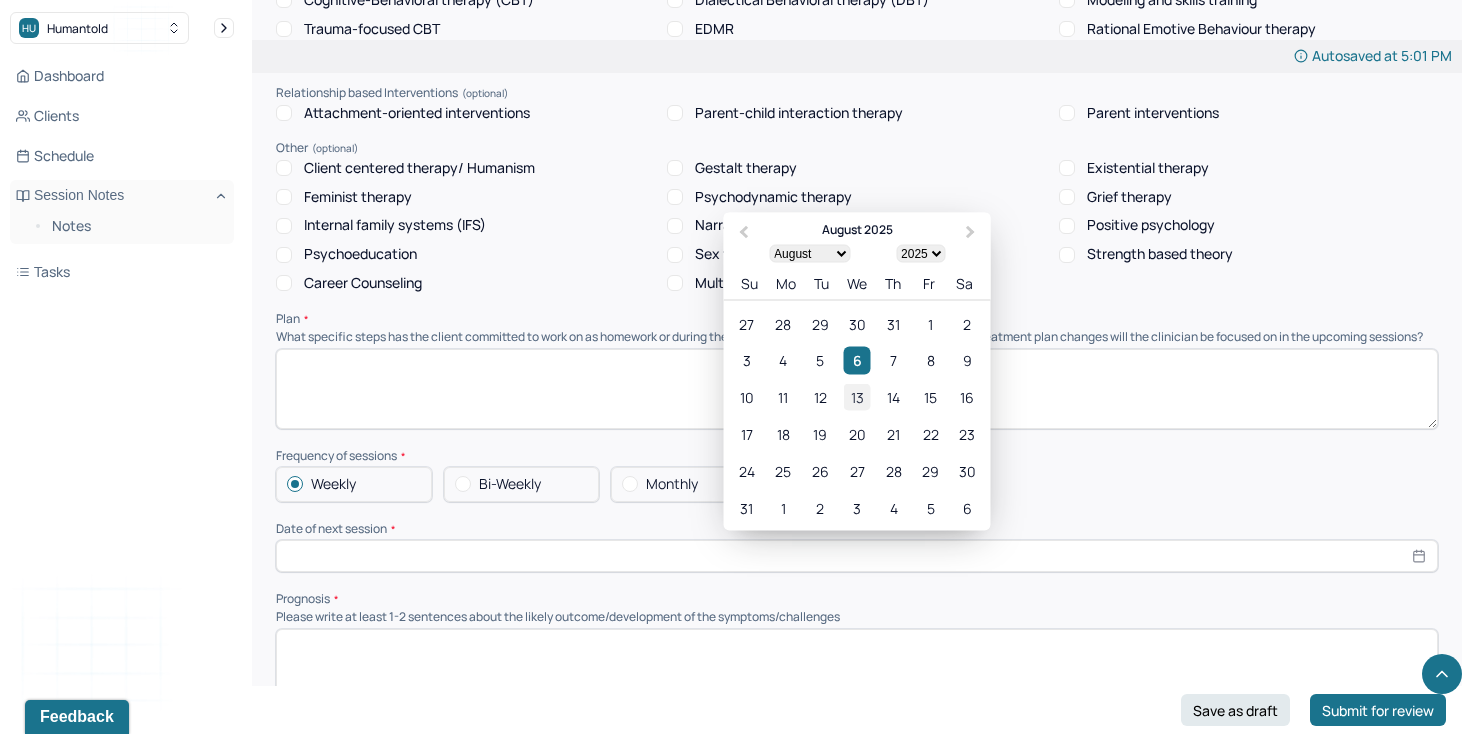 click on "13" at bounding box center (856, 397) 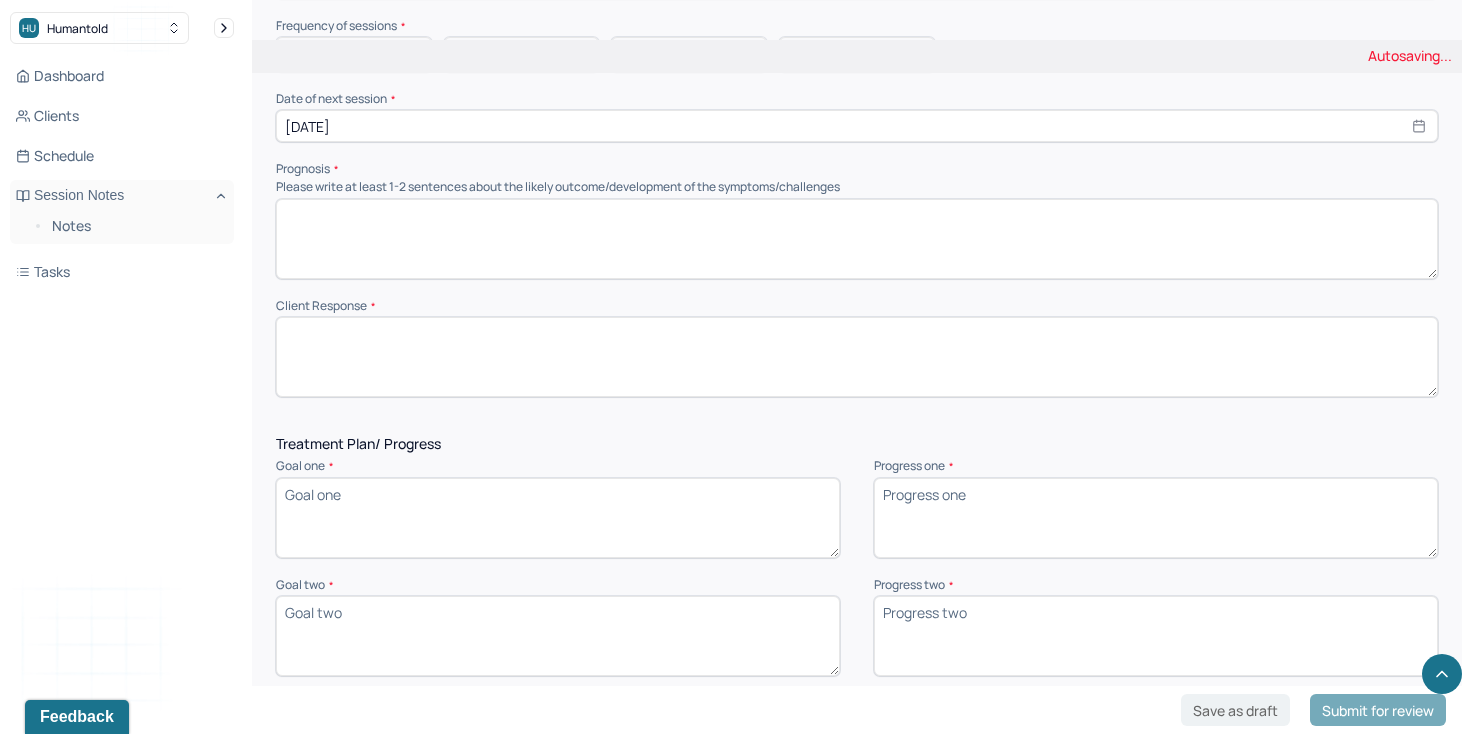 scroll, scrollTop: 1921, scrollLeft: 0, axis: vertical 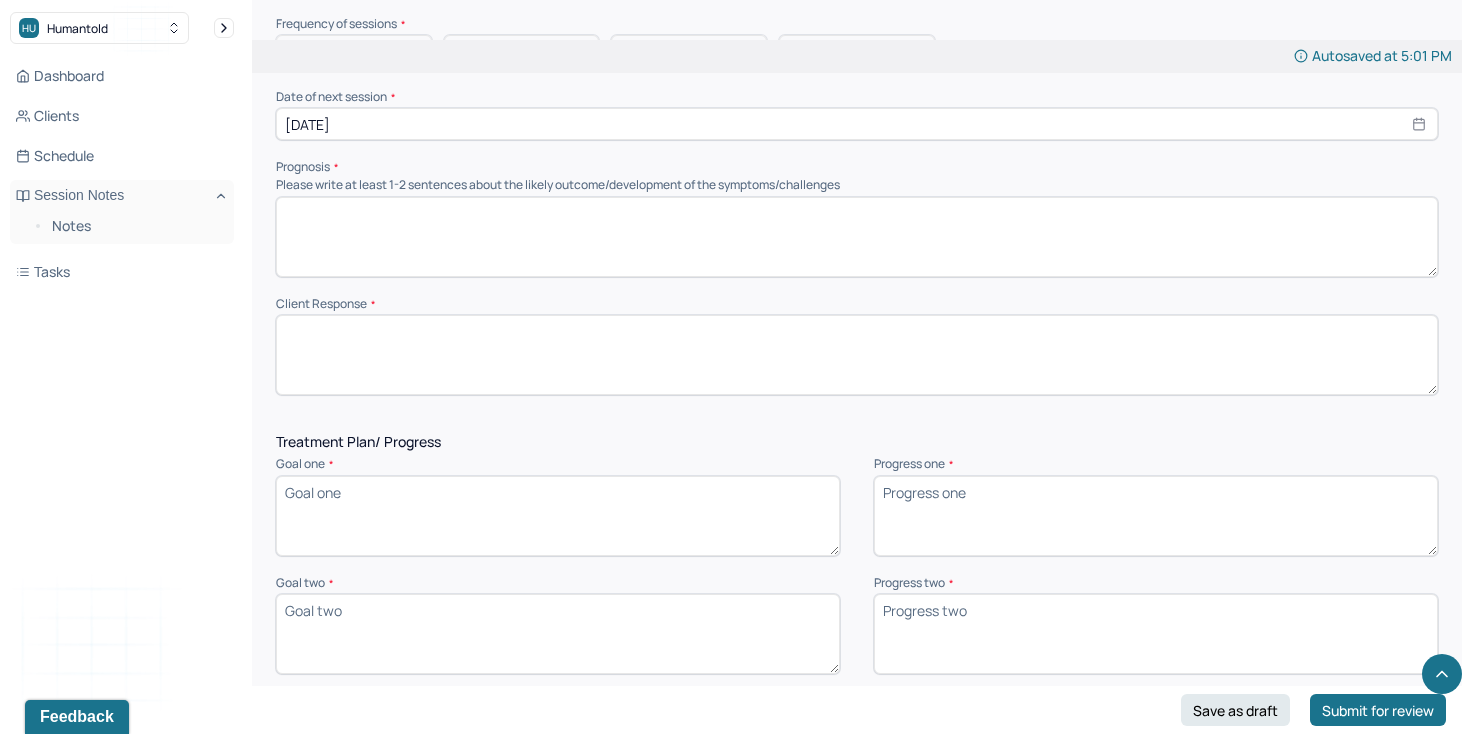 select on "7" 